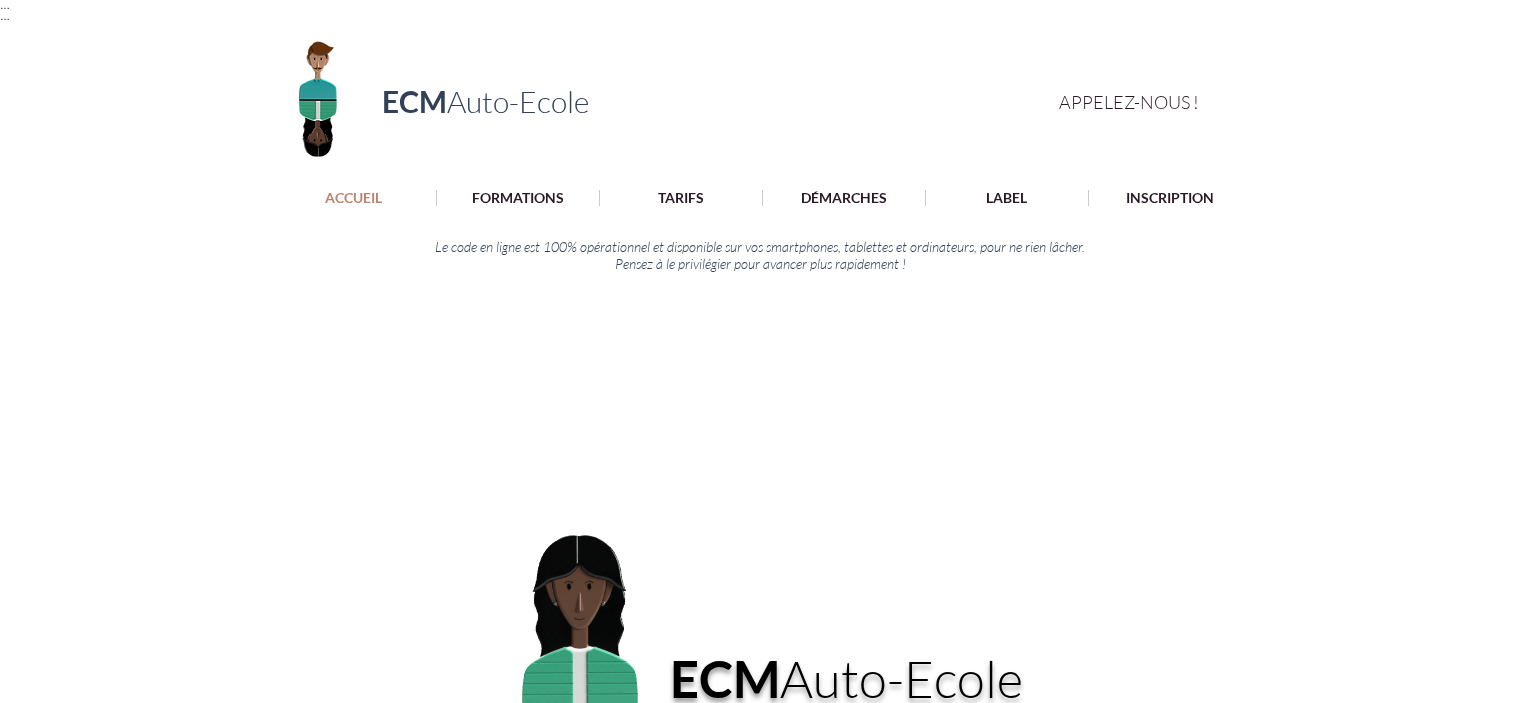 scroll, scrollTop: 0, scrollLeft: 0, axis: both 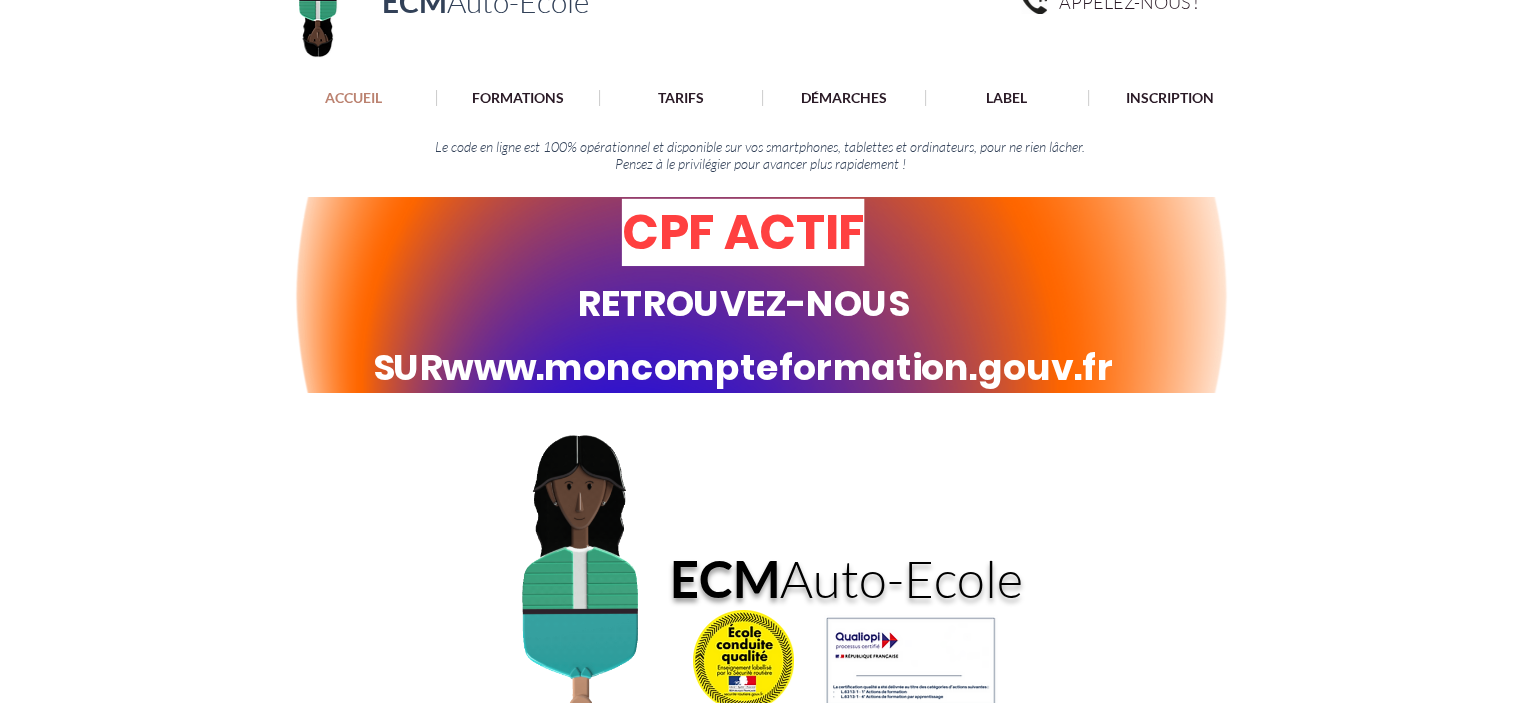 click on "RETROUVEZ-NOUS SUR  www.moncompteformation.gouv.fr" at bounding box center [742, 234] 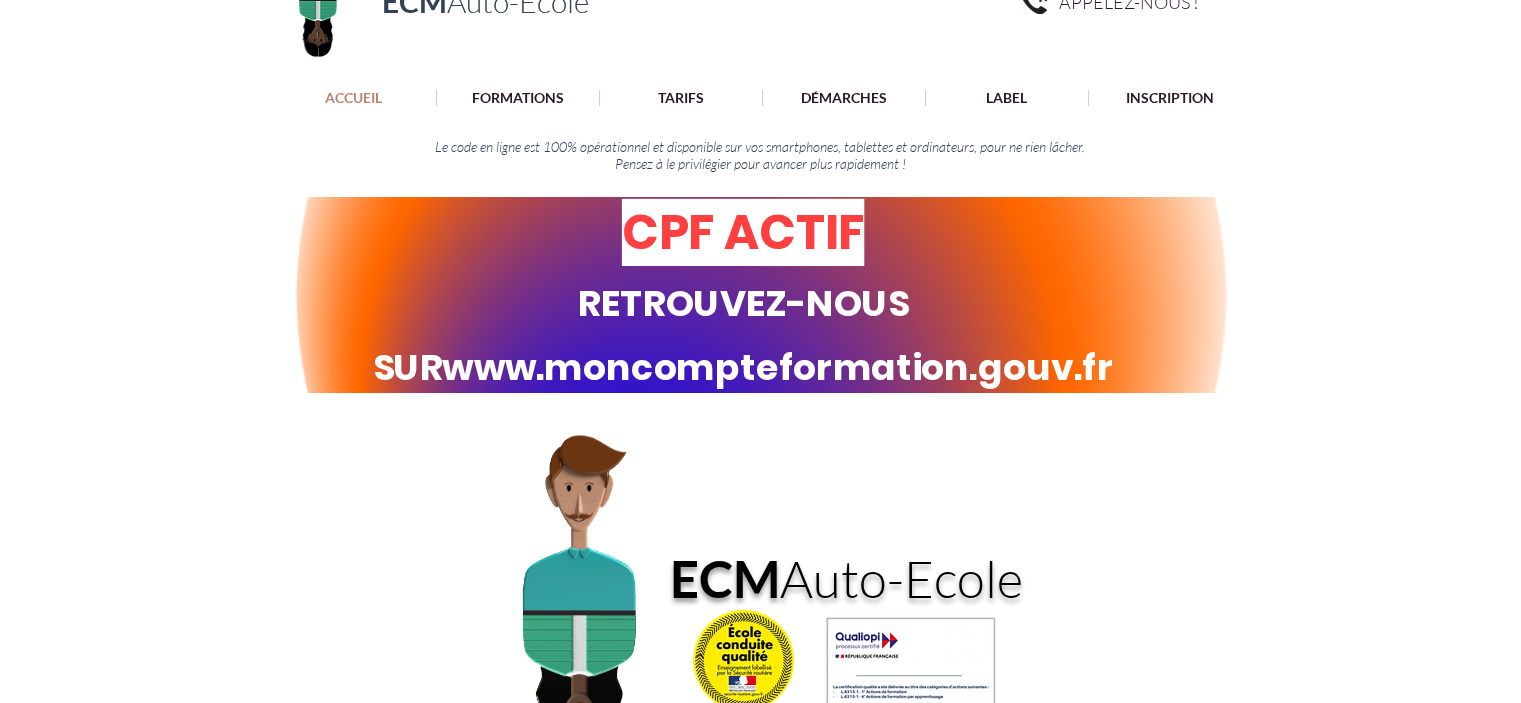 click on "www.moncompteformation.gouv.fr" at bounding box center [777, 368] 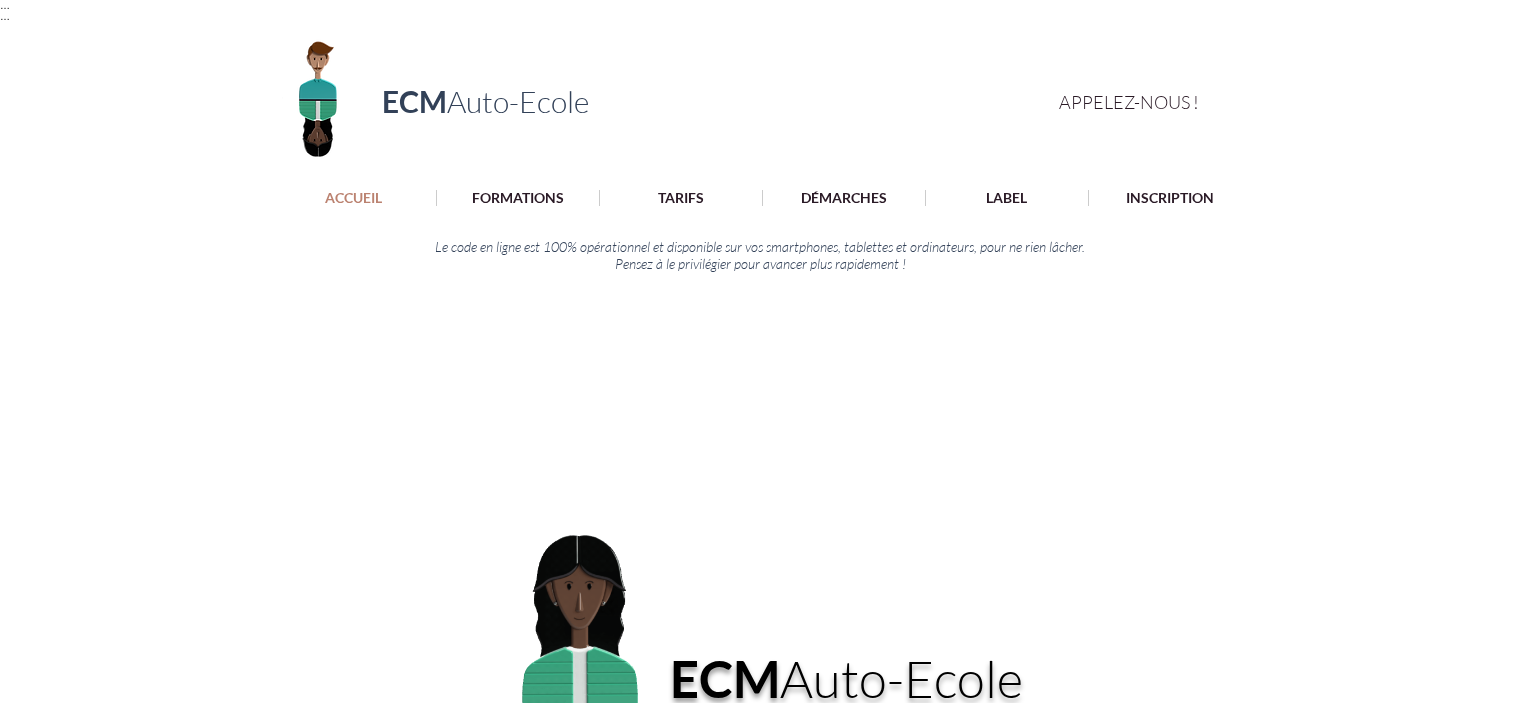 scroll, scrollTop: 0, scrollLeft: 0, axis: both 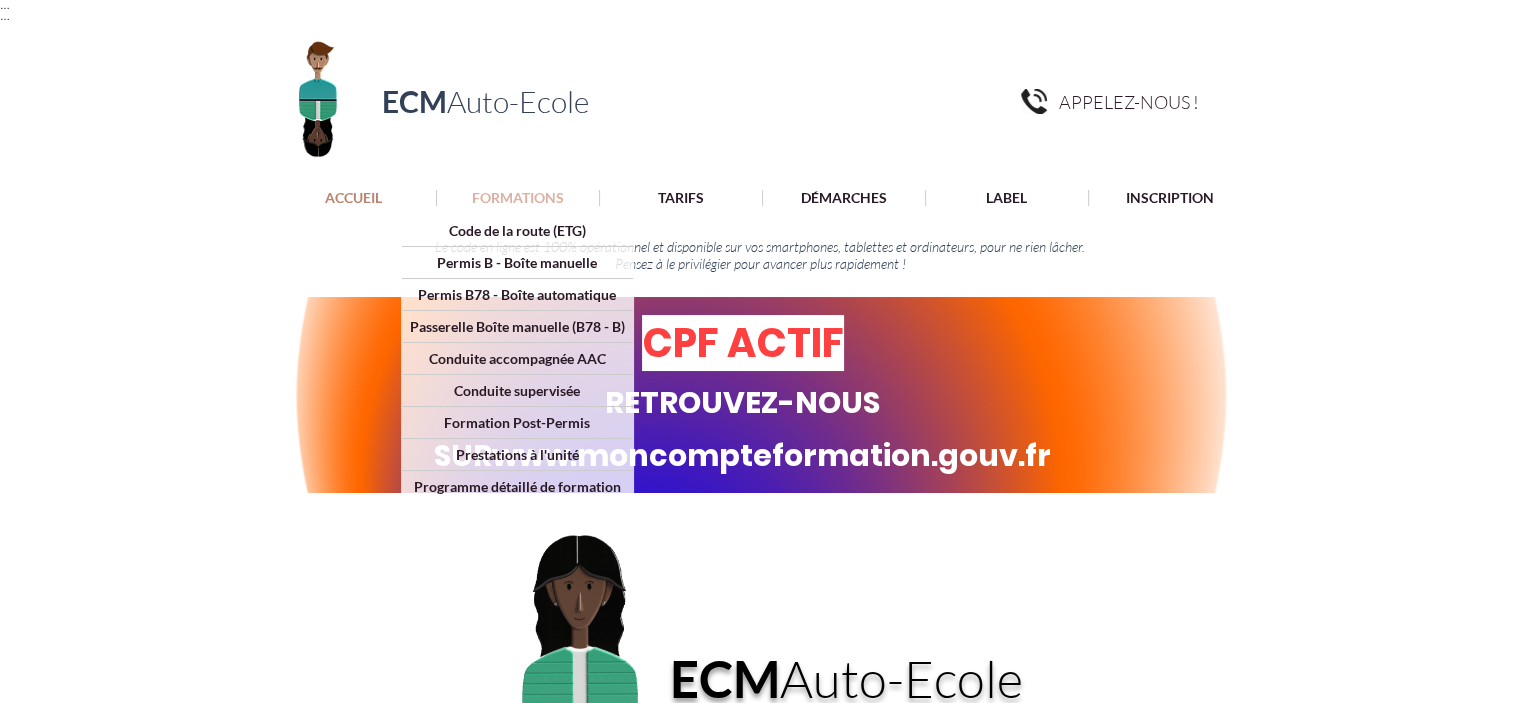click on "FORMATIONS" at bounding box center (518, 198) 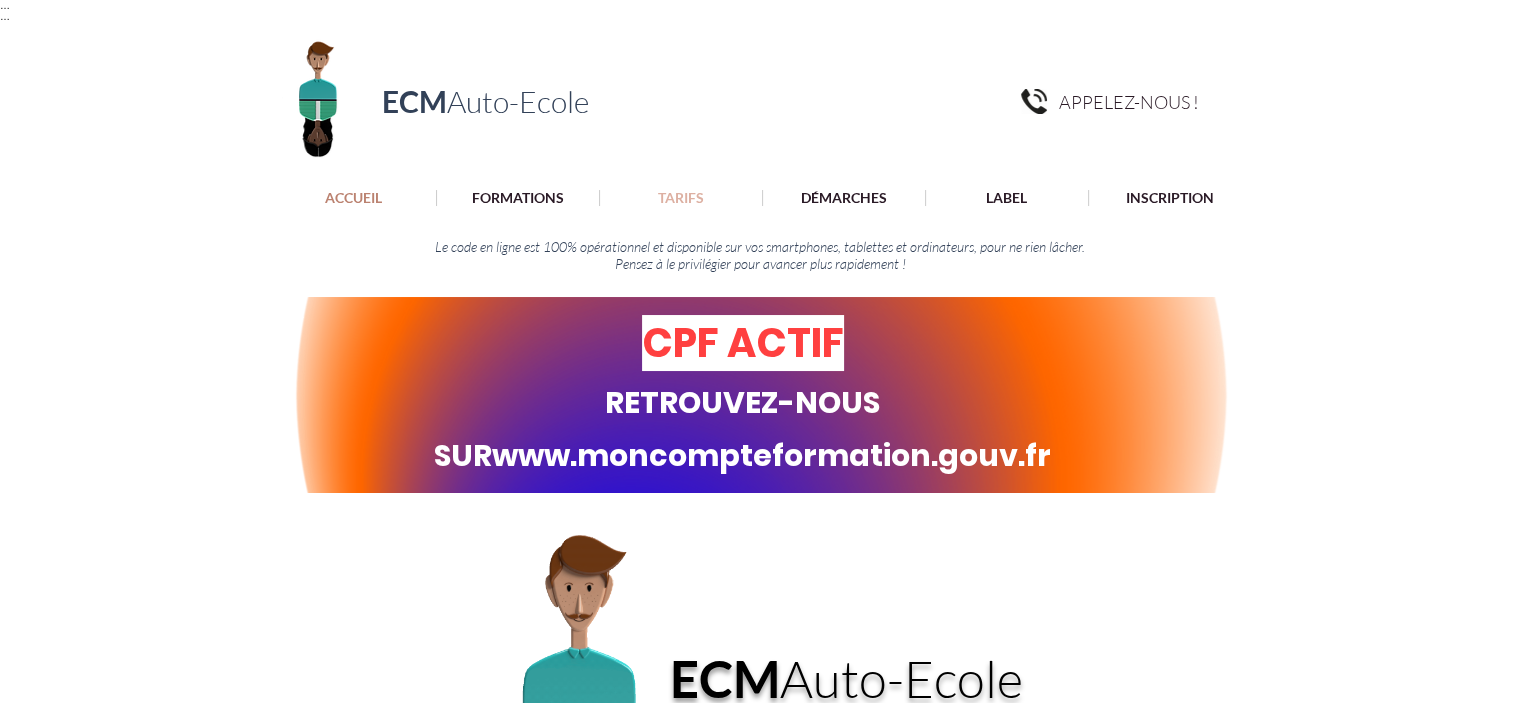 click on "TARIFS" at bounding box center (681, 198) 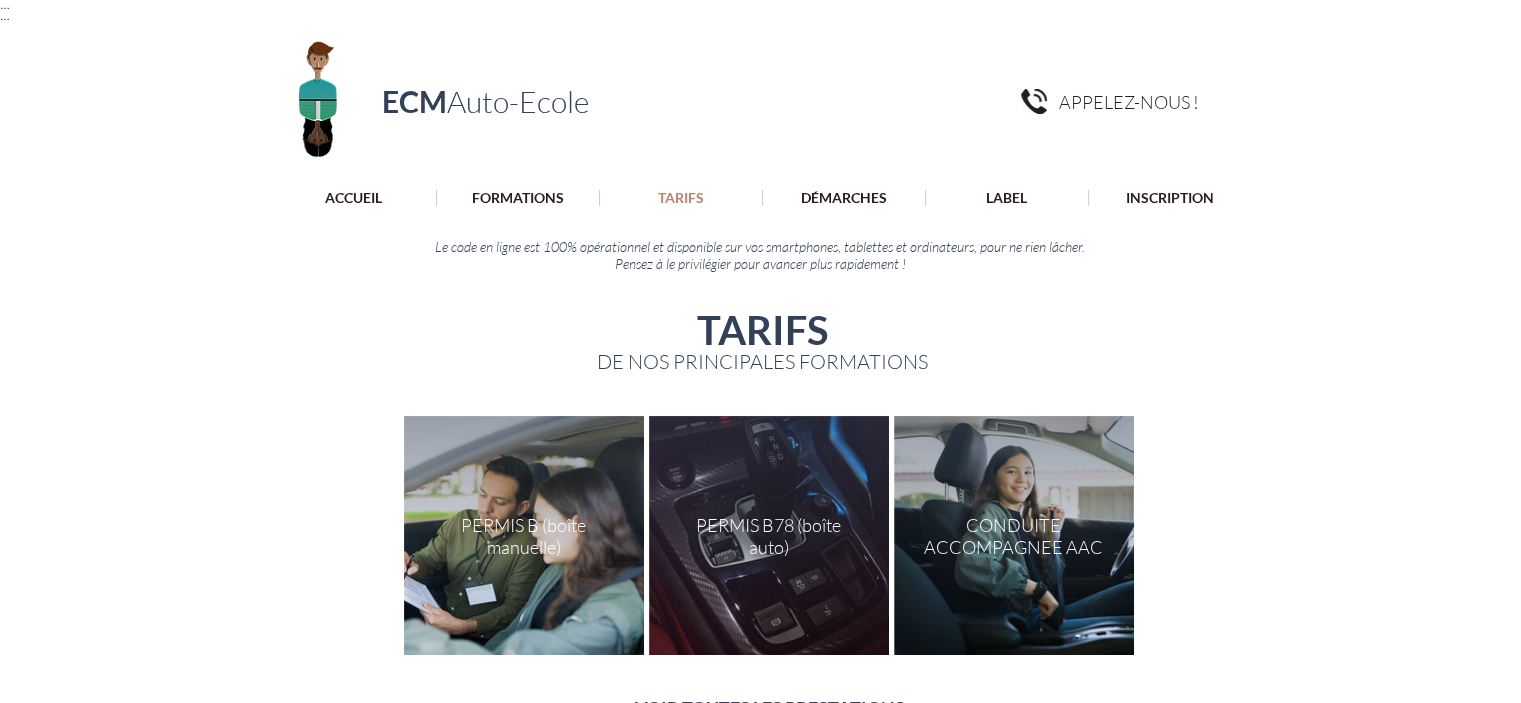 scroll, scrollTop: 0, scrollLeft: 0, axis: both 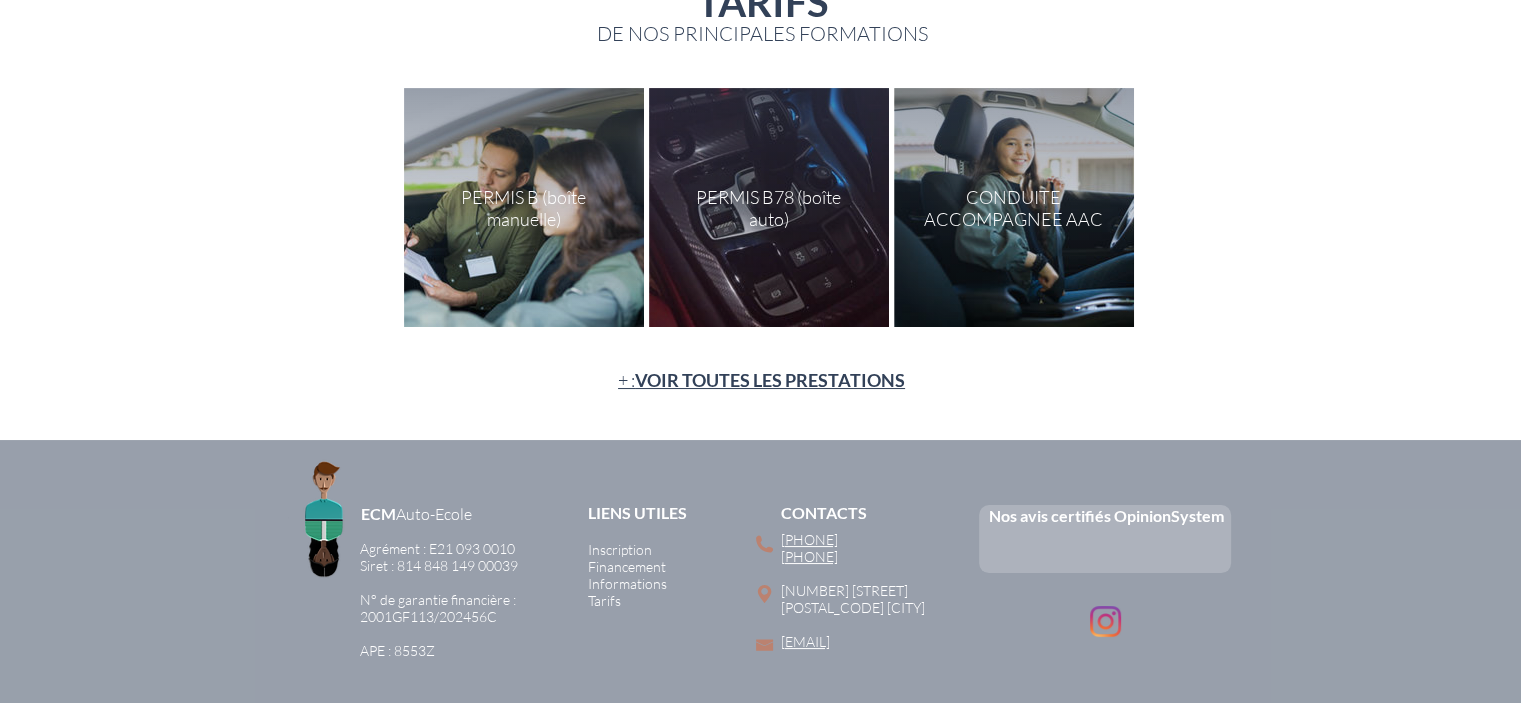 click on "VOIR TOUTES LES PRESTATIONS" at bounding box center (770, 380) 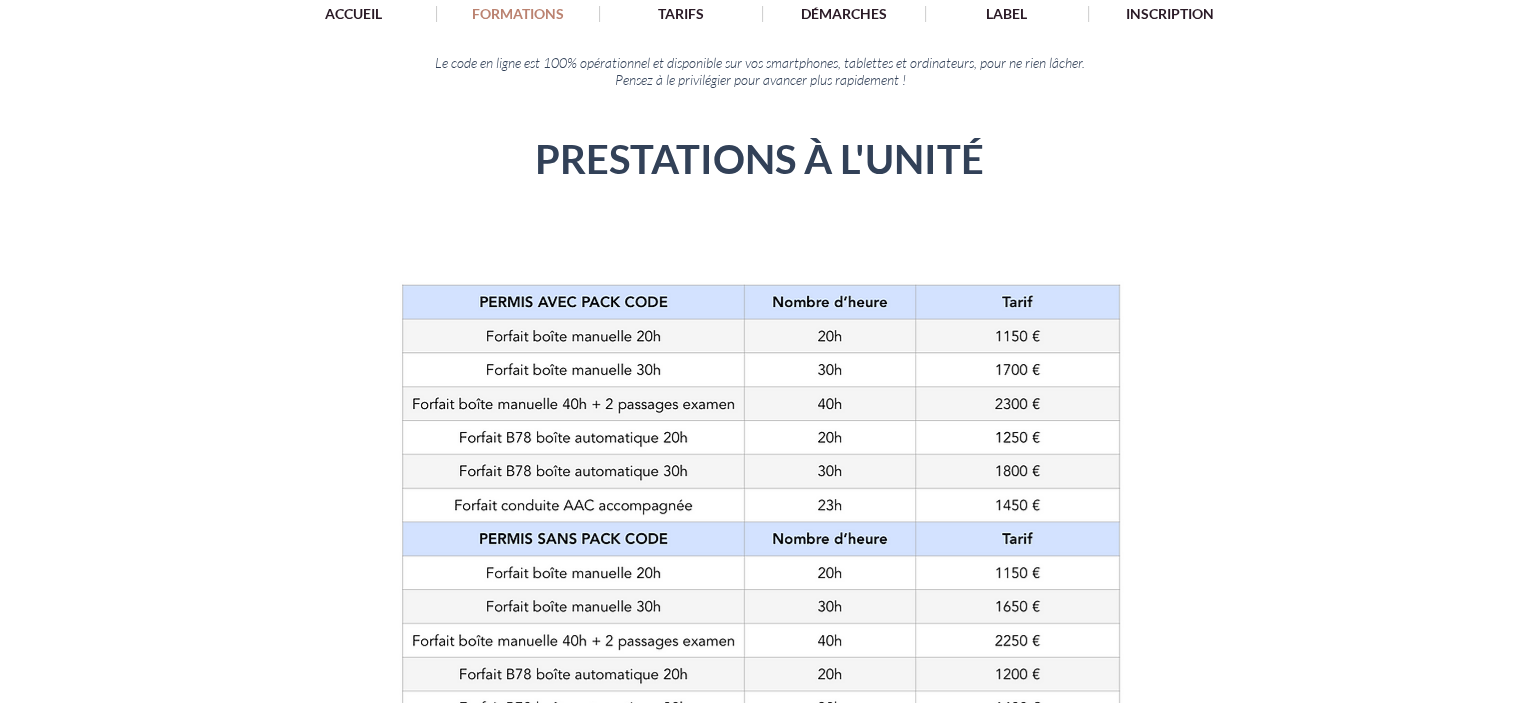 scroll, scrollTop: 100, scrollLeft: 0, axis: vertical 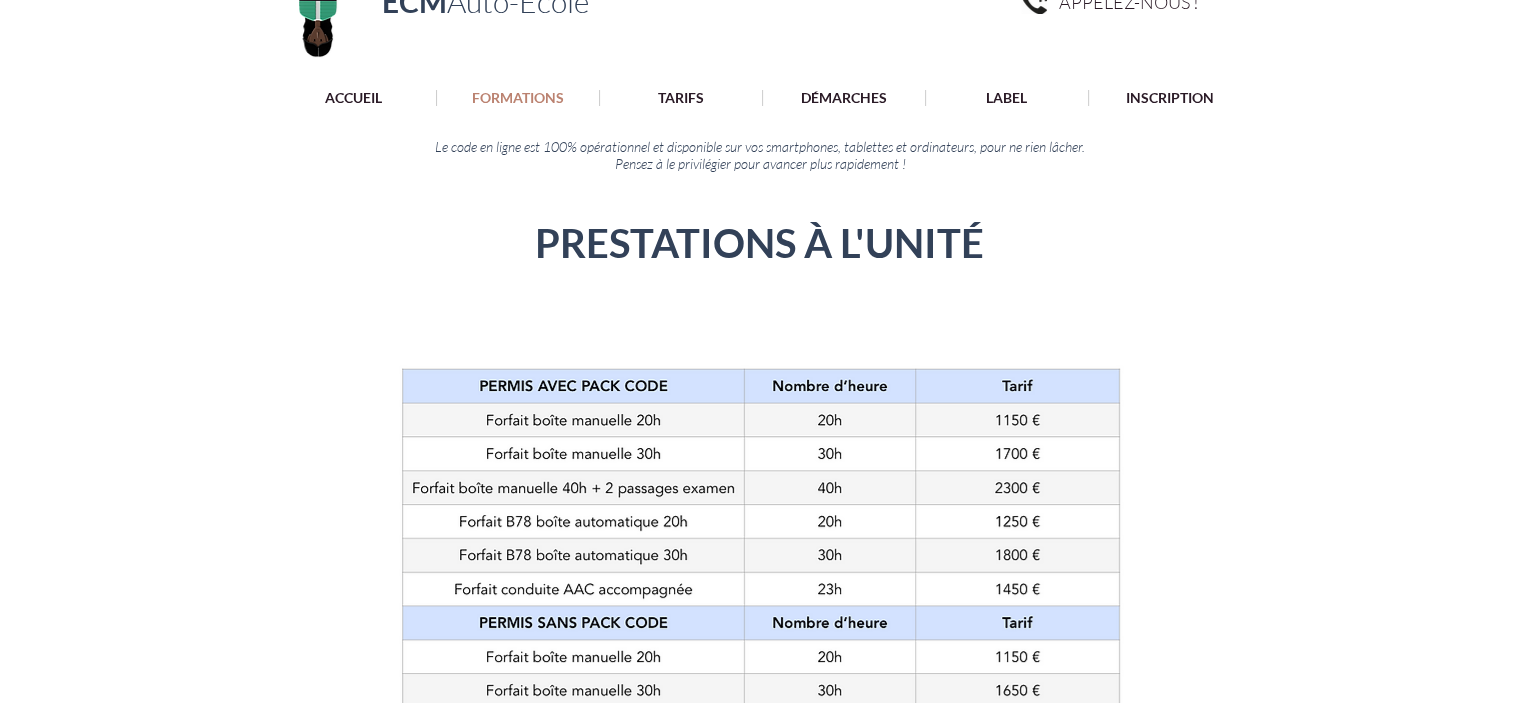 click at bounding box center [760, 864] 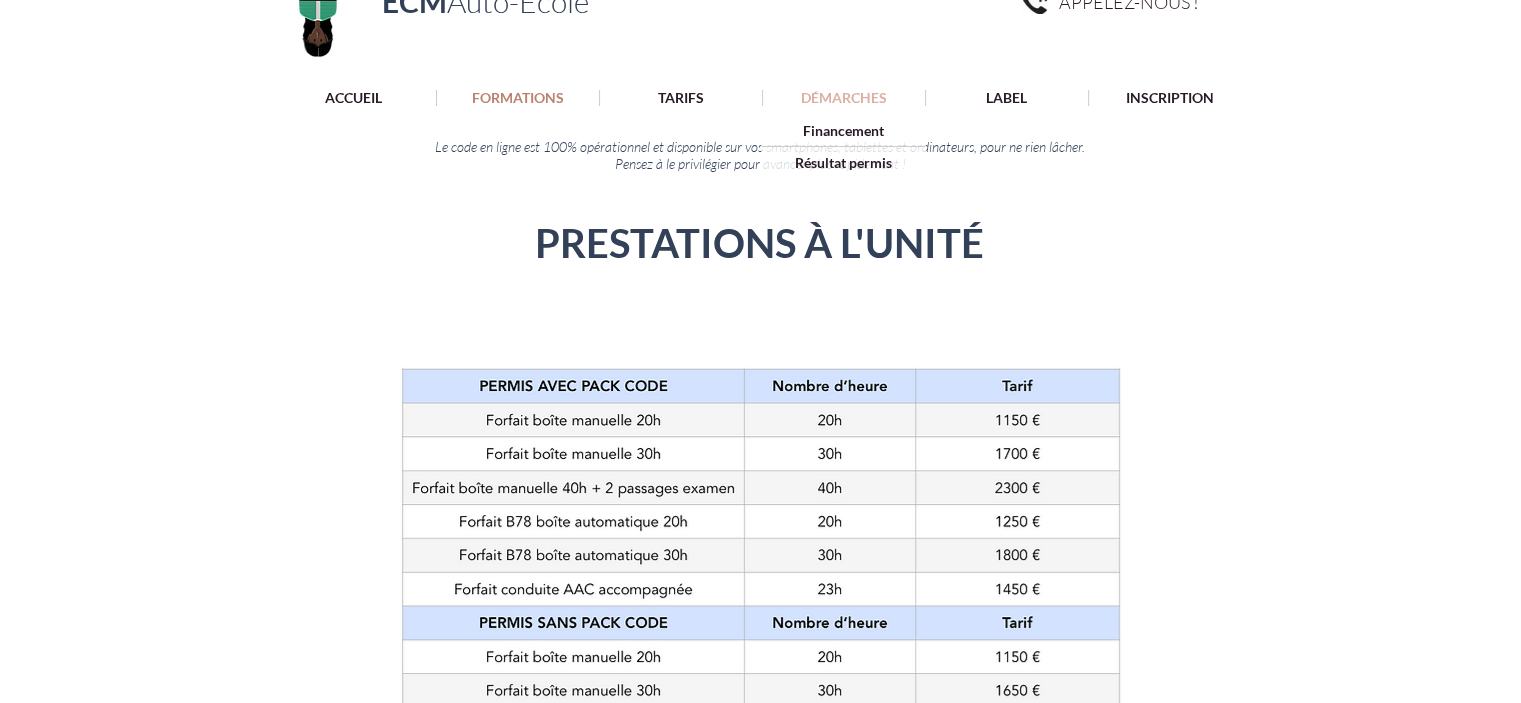 click on "DÉMARCHES" at bounding box center [844, 98] 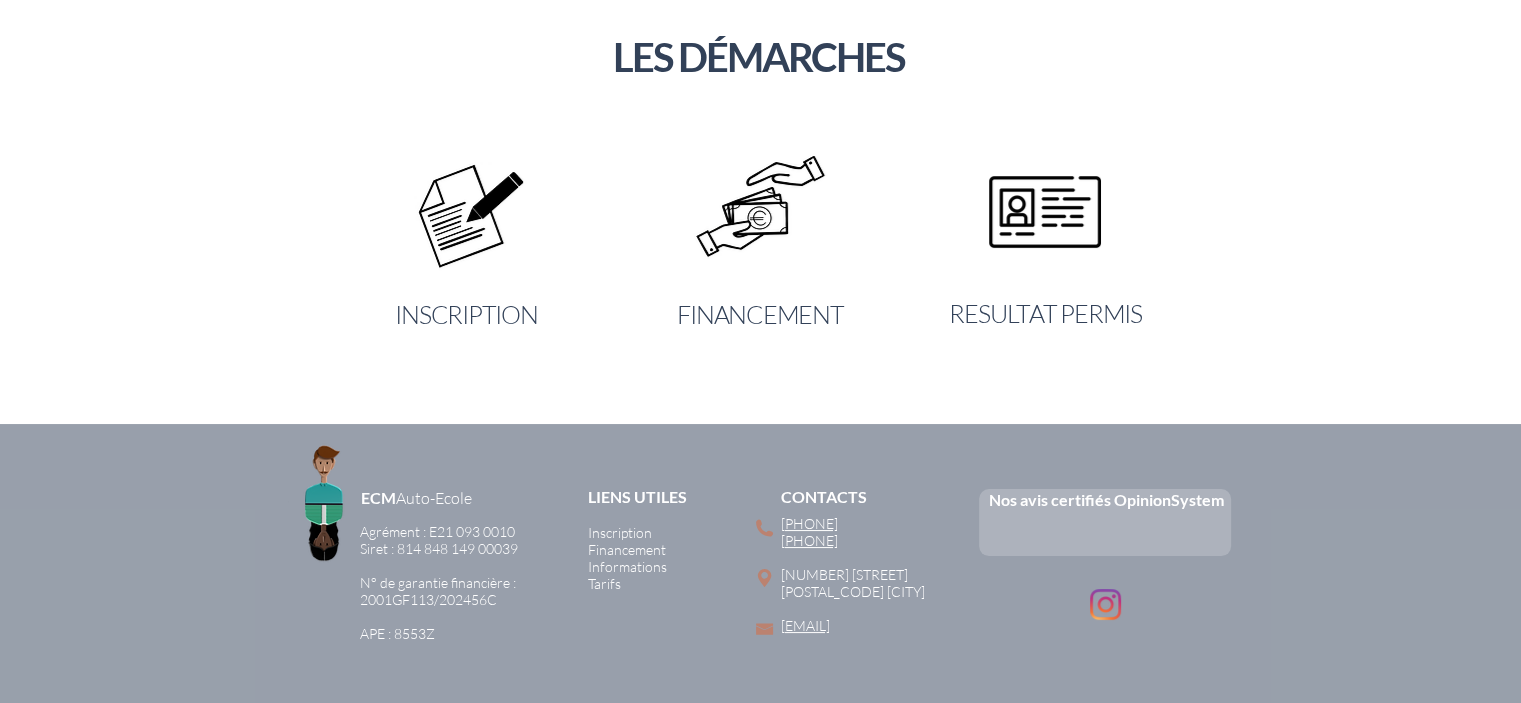 scroll, scrollTop: 300, scrollLeft: 0, axis: vertical 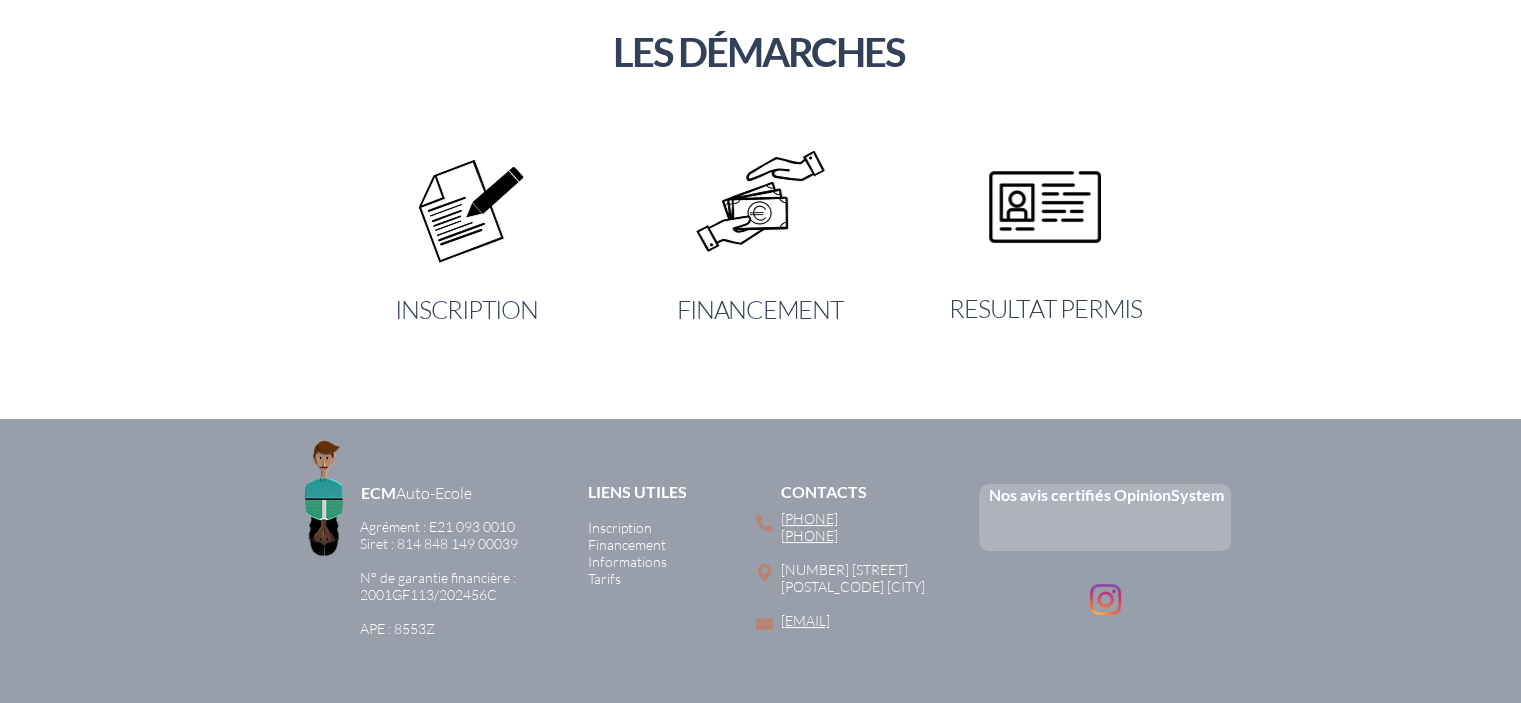 click at bounding box center [760, 207] 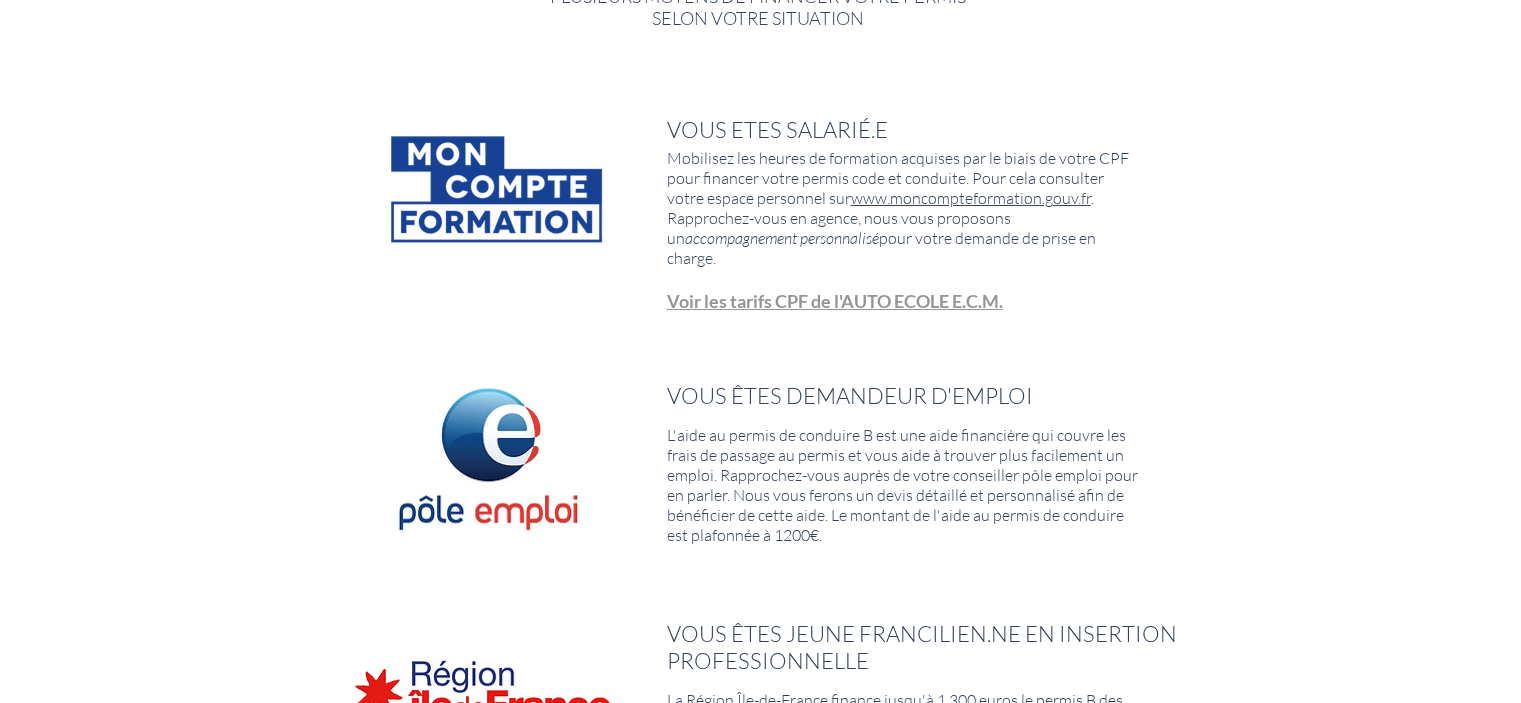 scroll, scrollTop: 376, scrollLeft: 0, axis: vertical 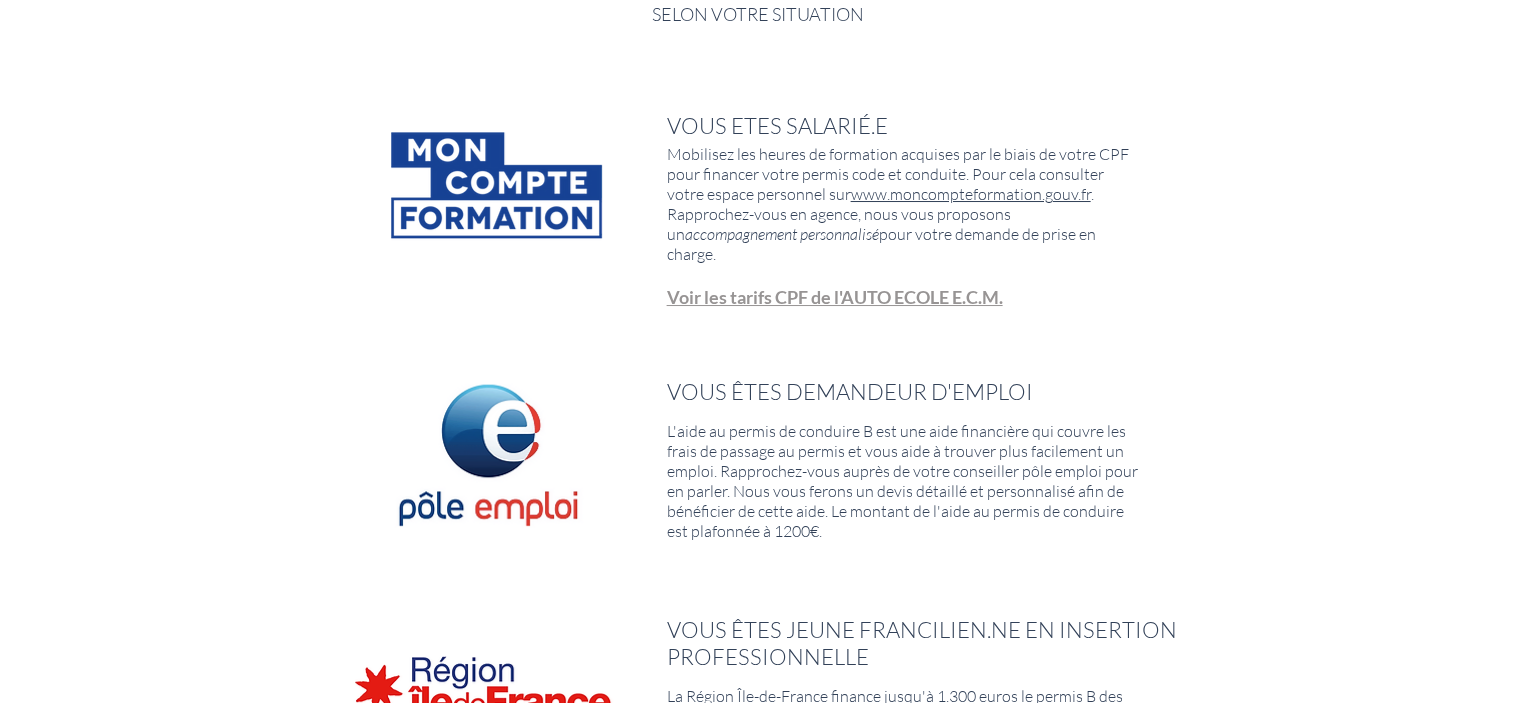 click on "www.moncompteformation.gouv.fr" at bounding box center [971, 194] 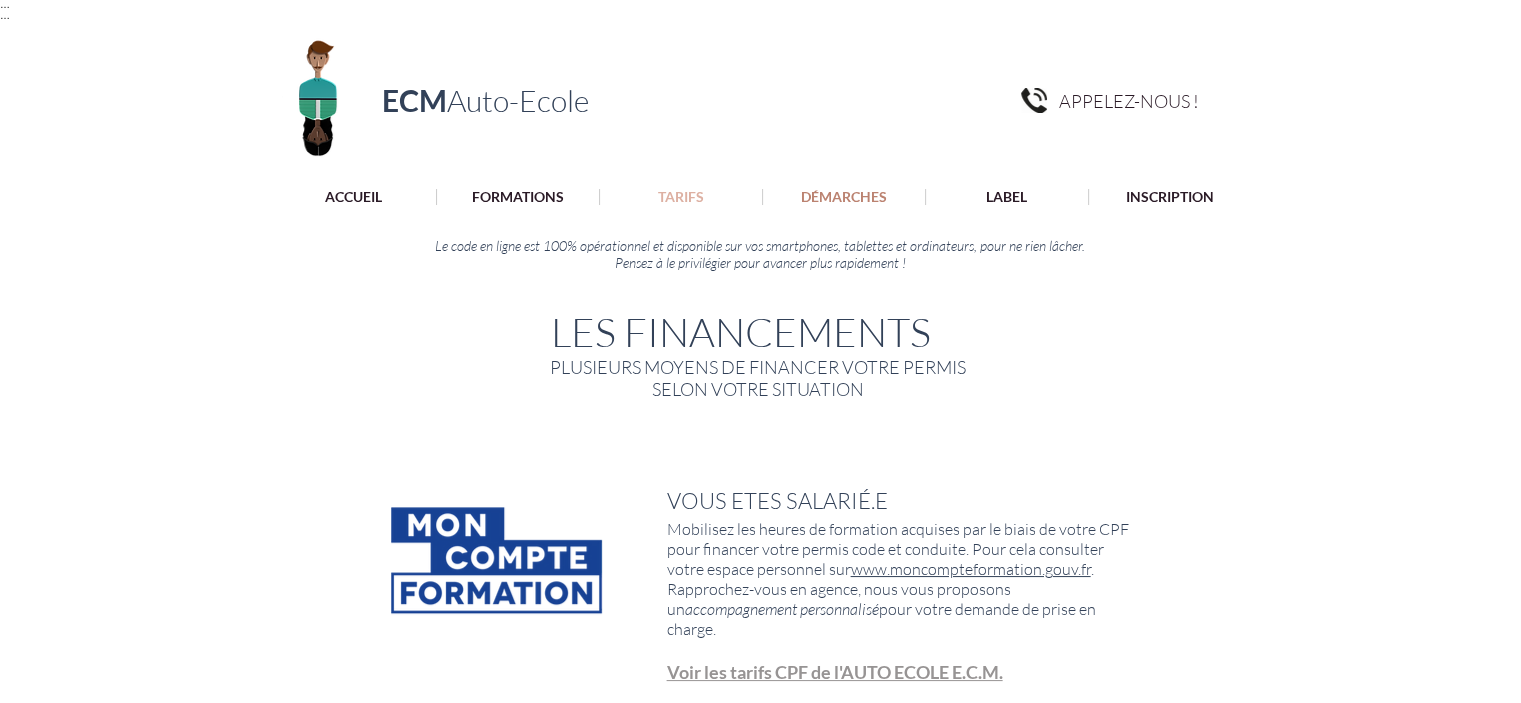 scroll, scrollTop: 0, scrollLeft: 0, axis: both 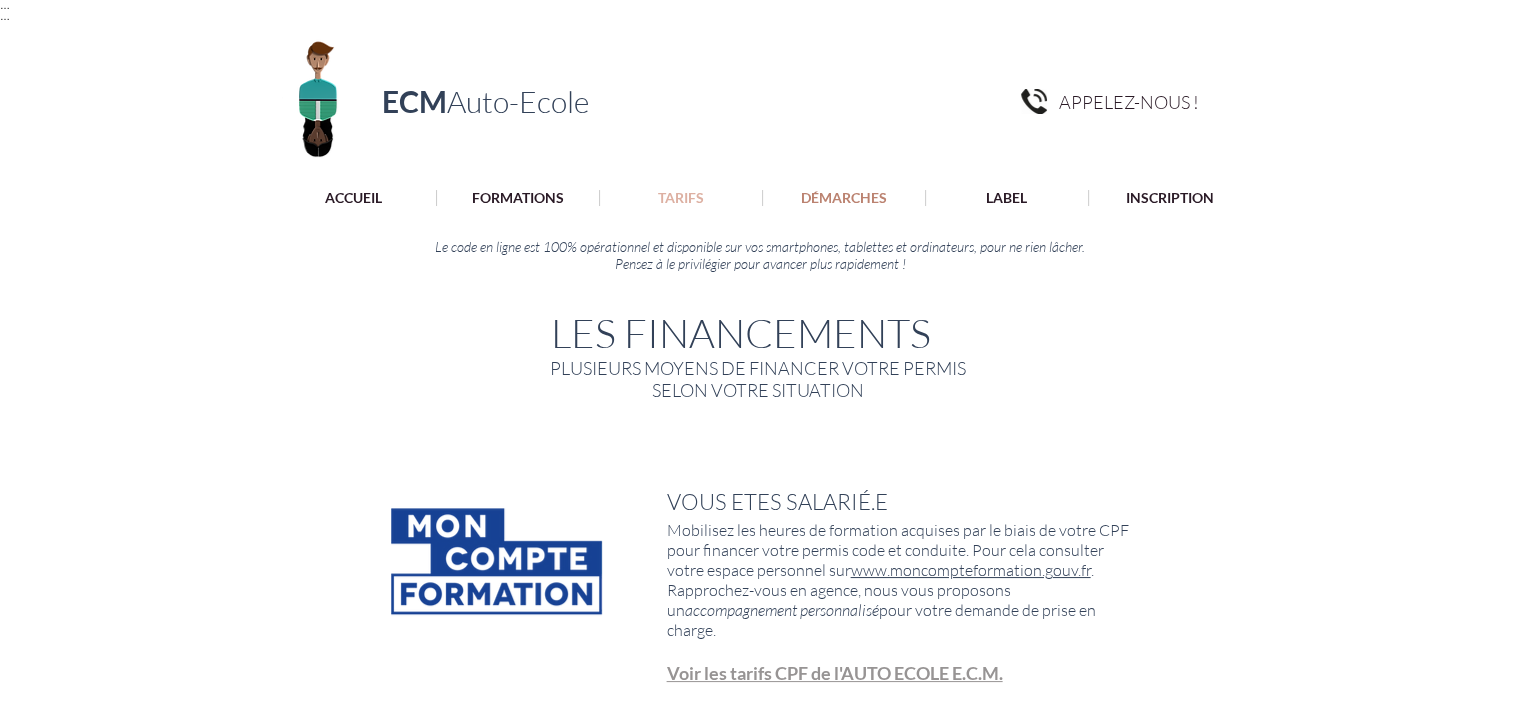click on "TARIFS" at bounding box center (681, 198) 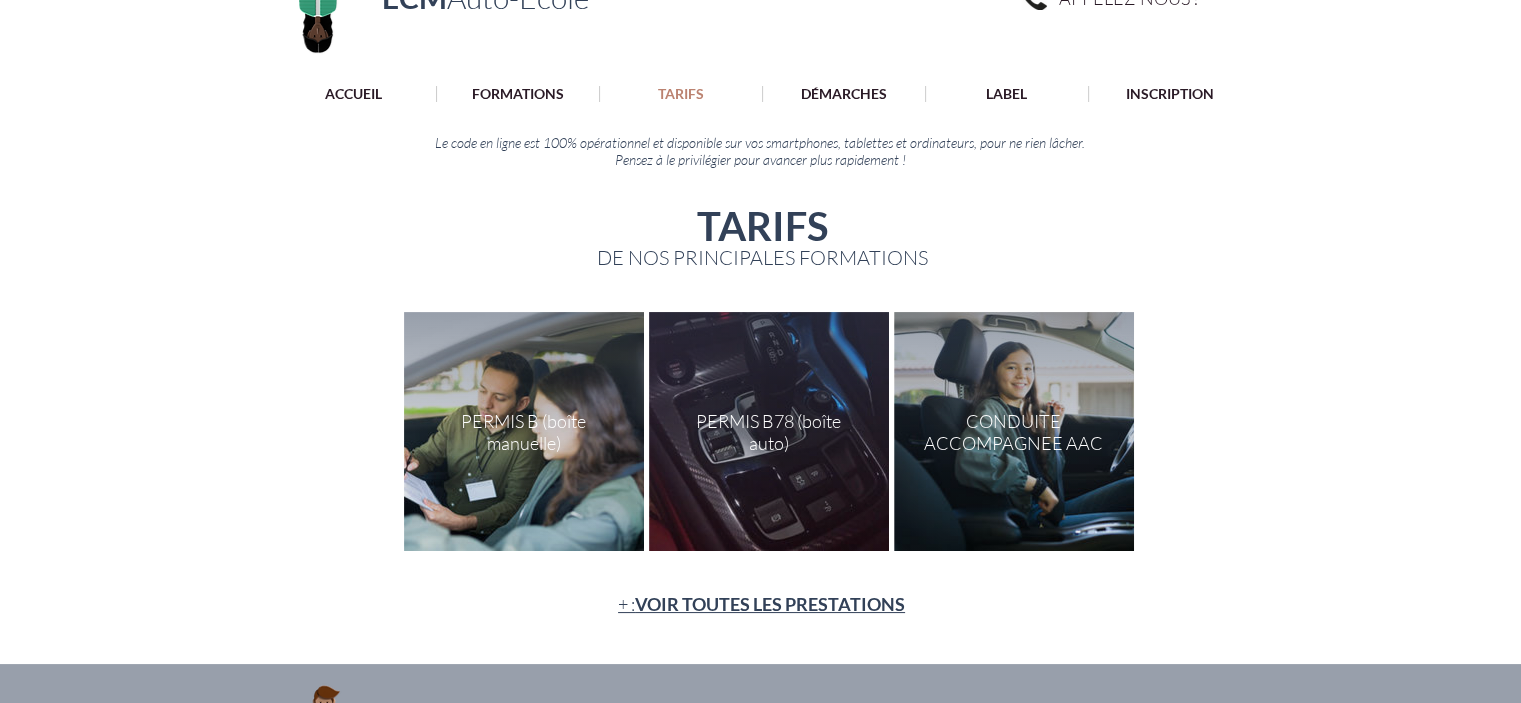 scroll, scrollTop: 300, scrollLeft: 0, axis: vertical 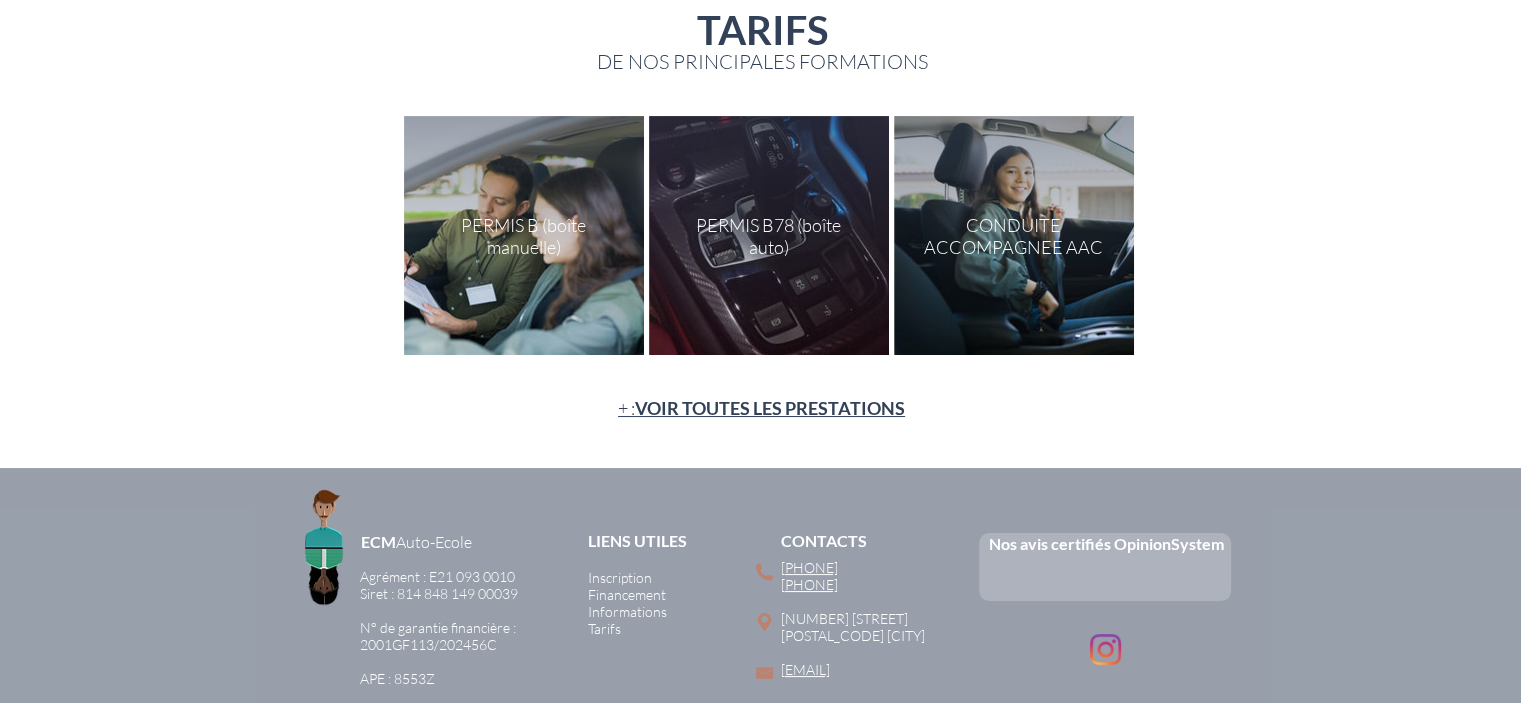 click on "VOIR TOUTES LES PRESTATIONS" at bounding box center [770, 408] 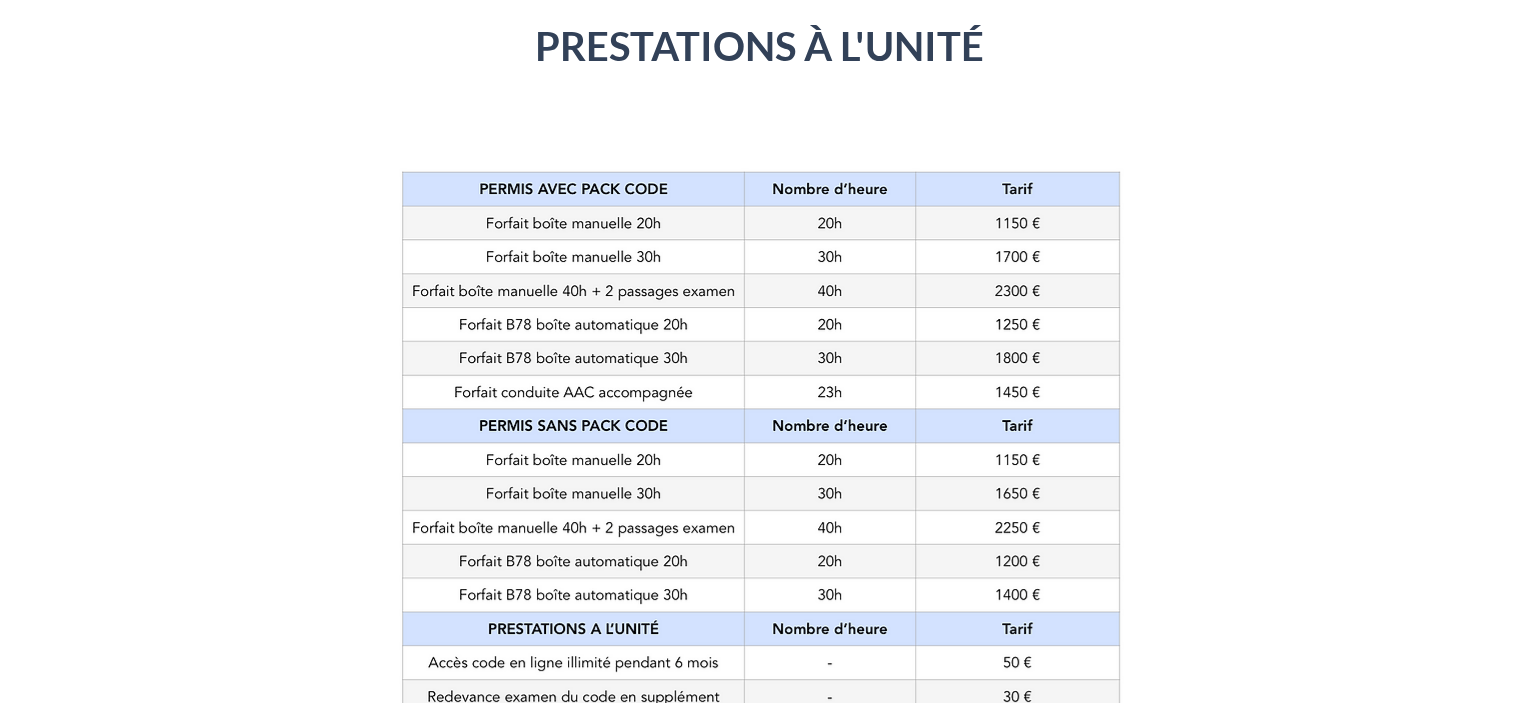 scroll, scrollTop: 300, scrollLeft: 0, axis: vertical 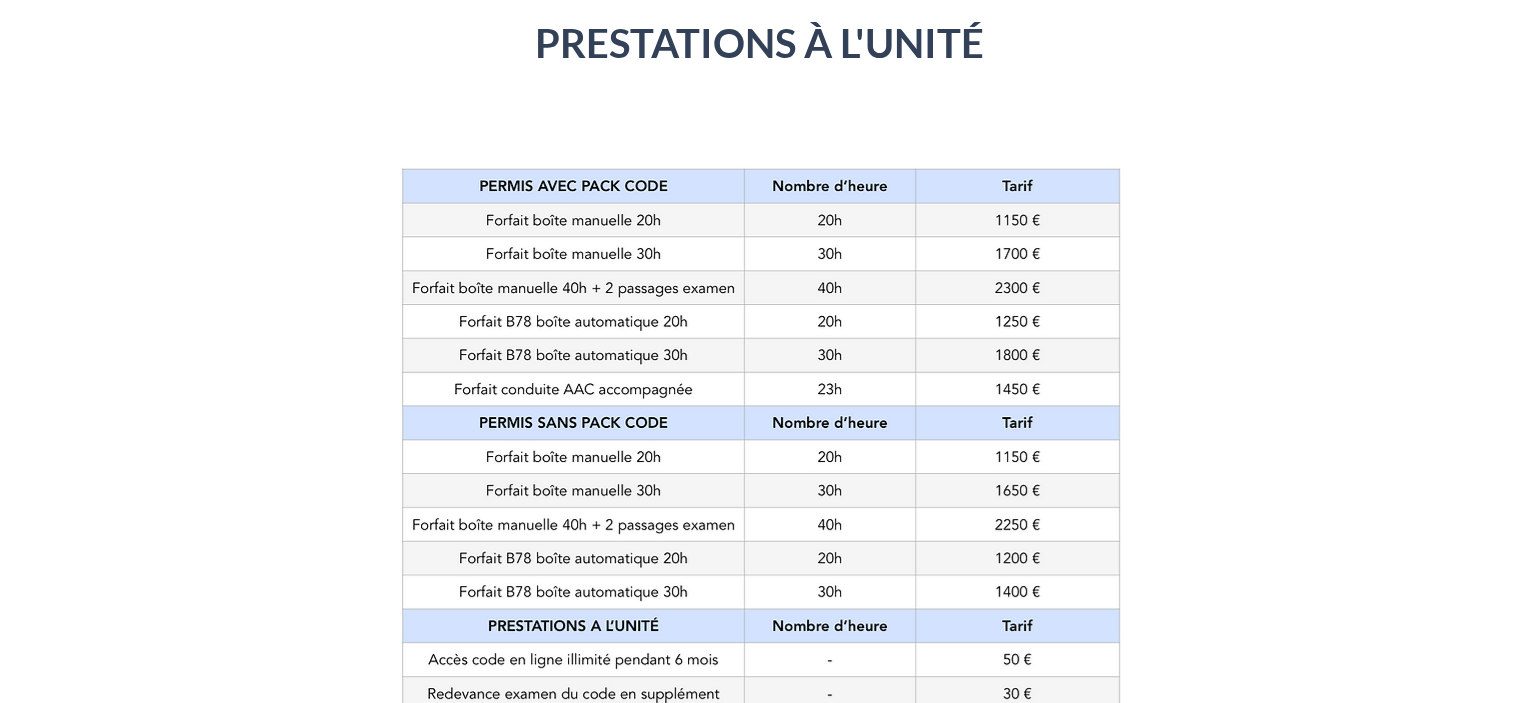 click at bounding box center (760, 664) 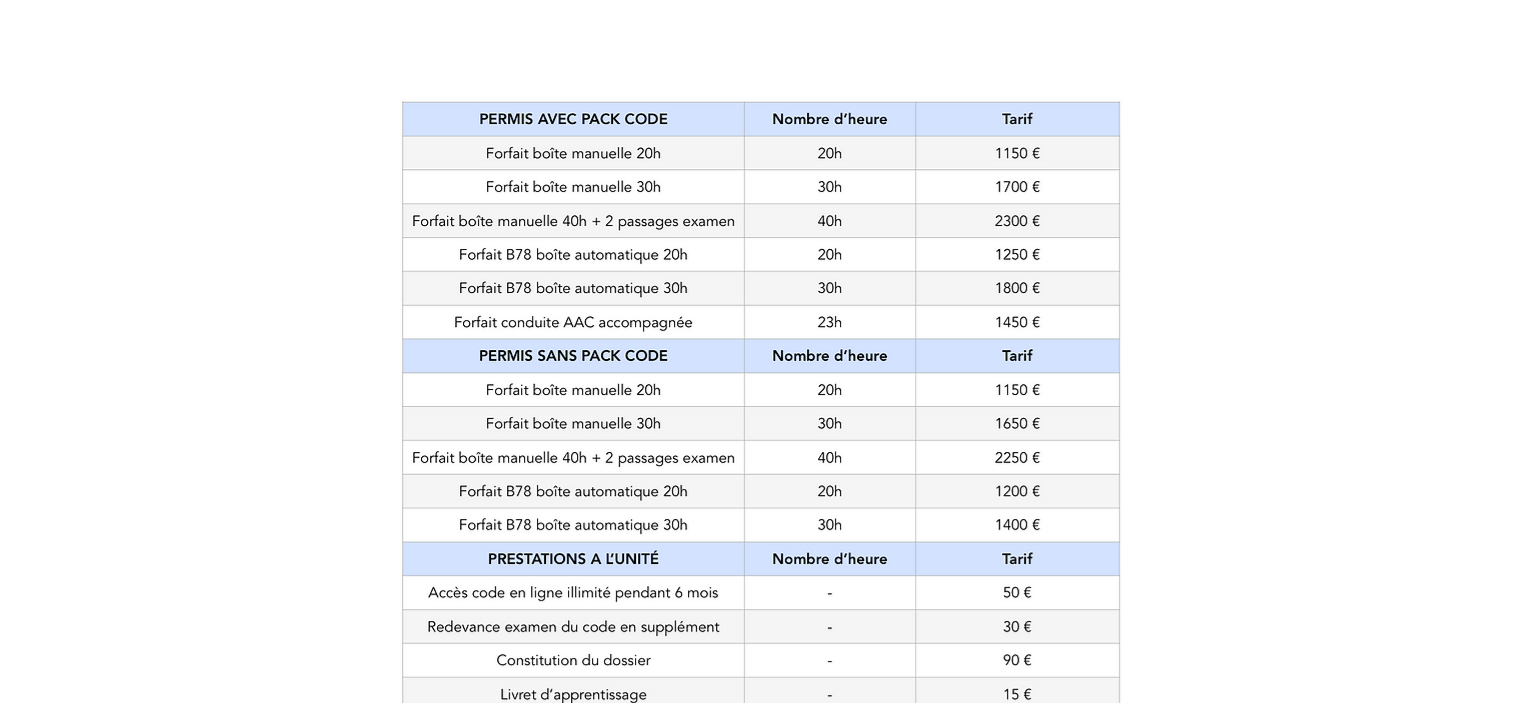 scroll, scrollTop: 400, scrollLeft: 0, axis: vertical 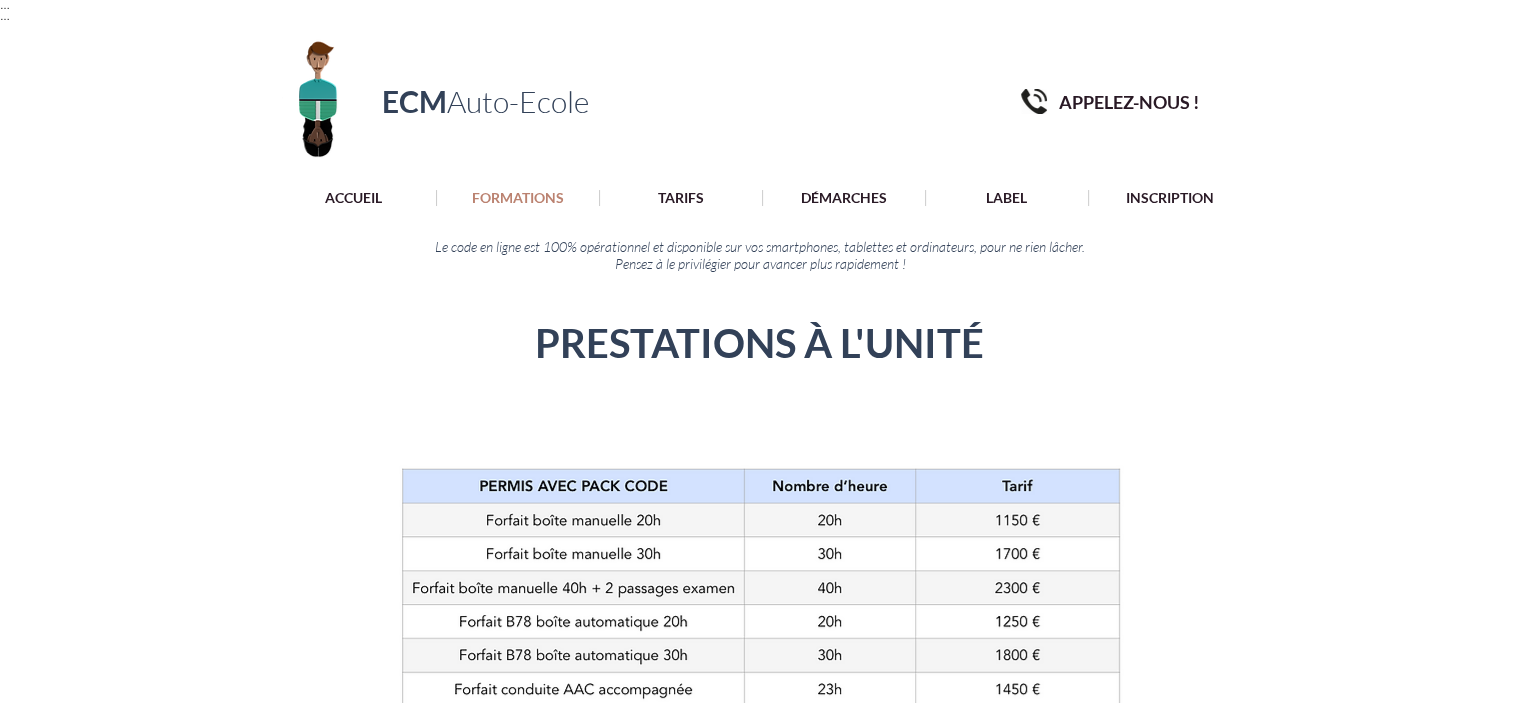 click on "APPELEZ-NOUS !" at bounding box center (1129, 102) 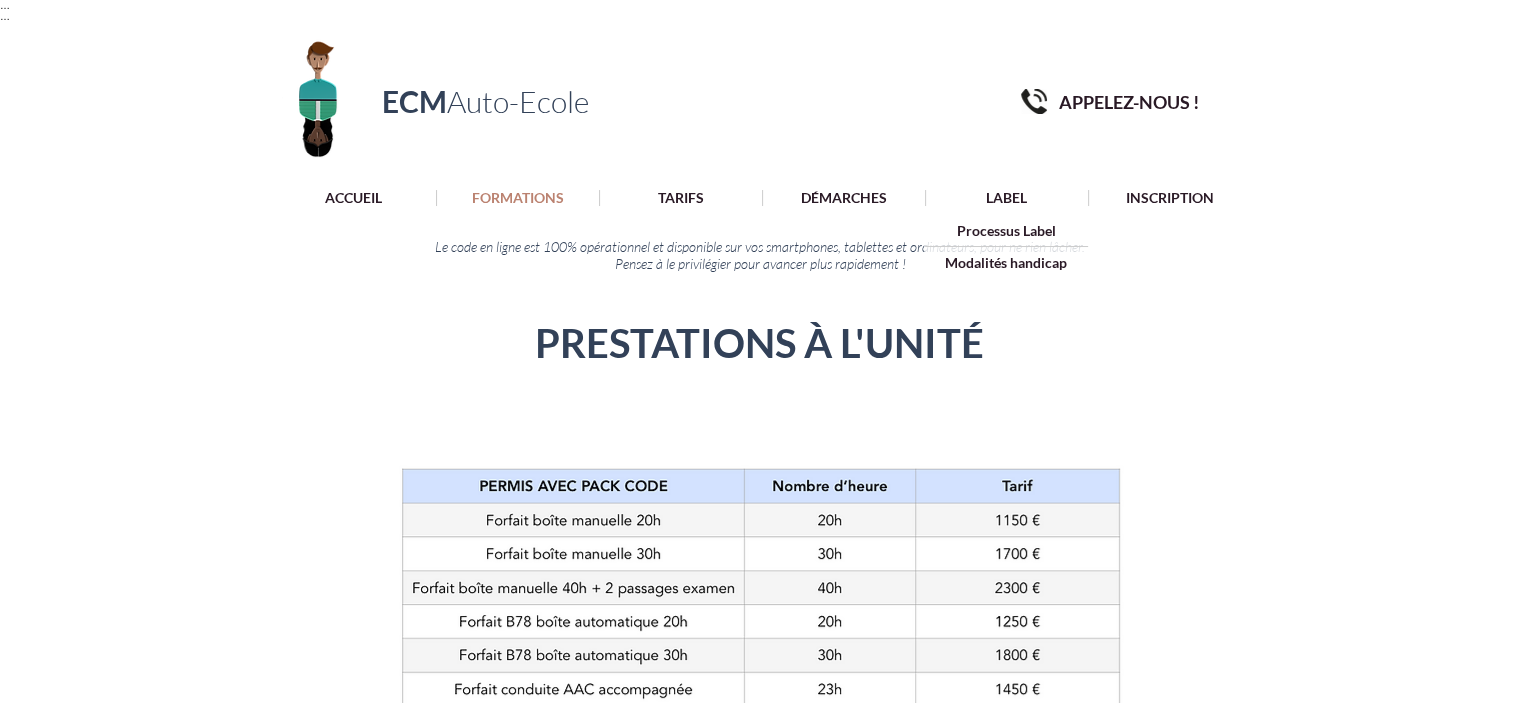 click on "APPELEZ-NOUS !" at bounding box center [1129, 102] 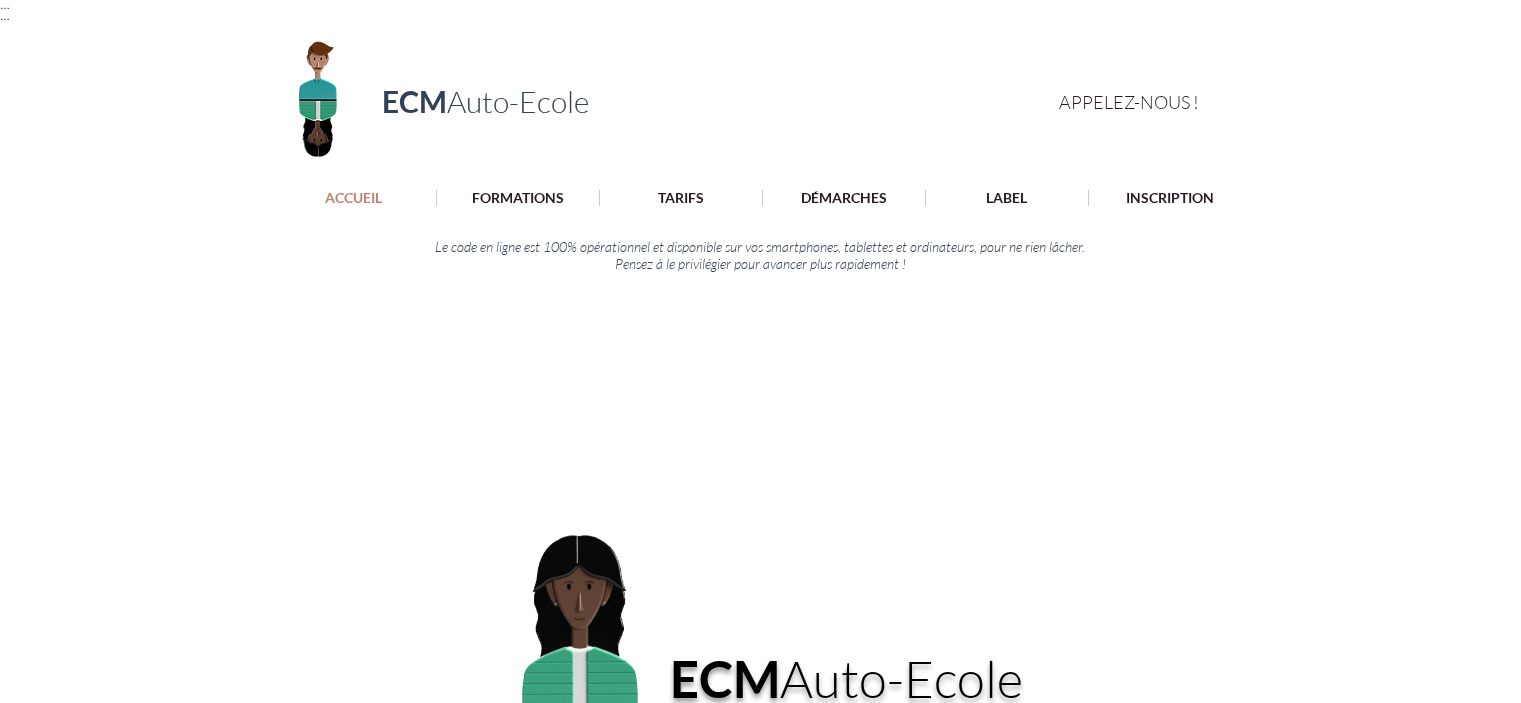 scroll, scrollTop: 0, scrollLeft: 0, axis: both 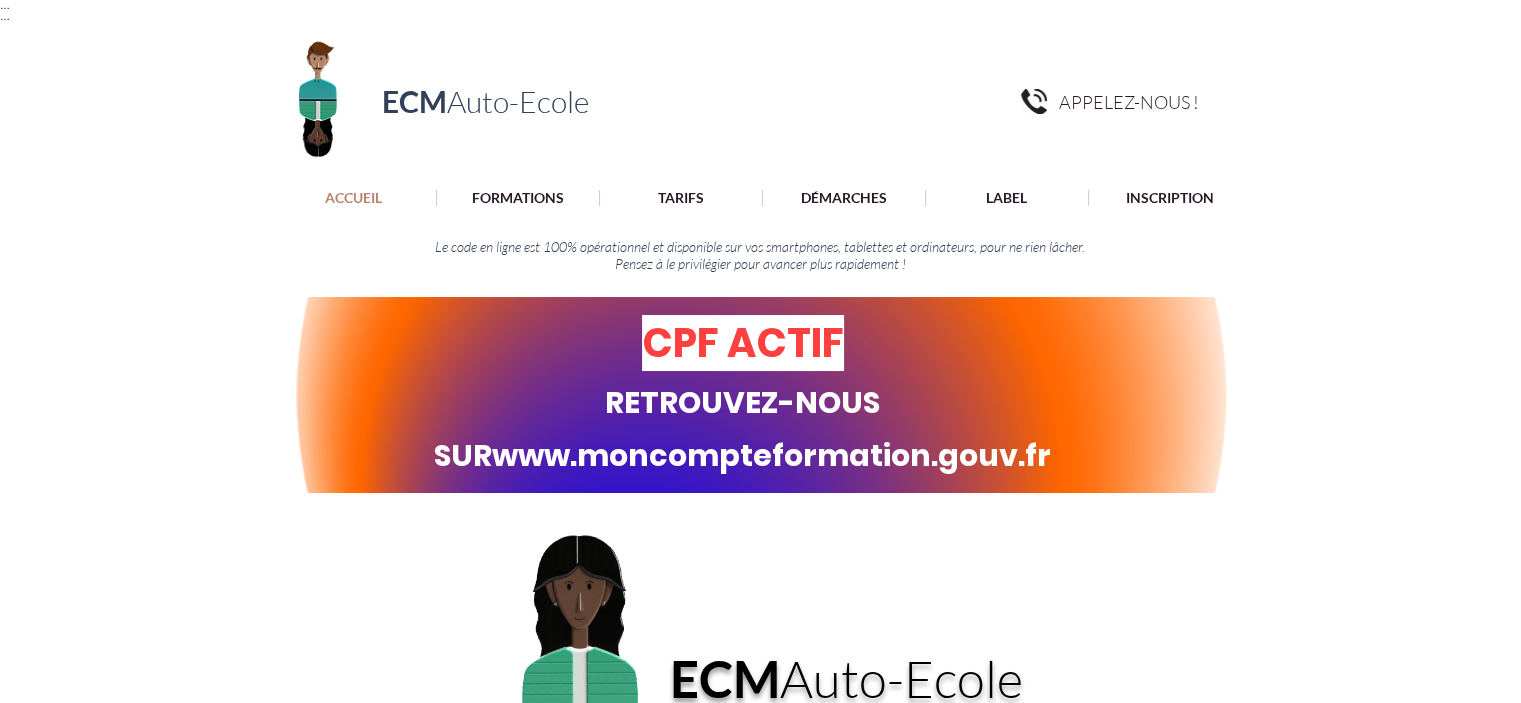 click at bounding box center [760, 197] 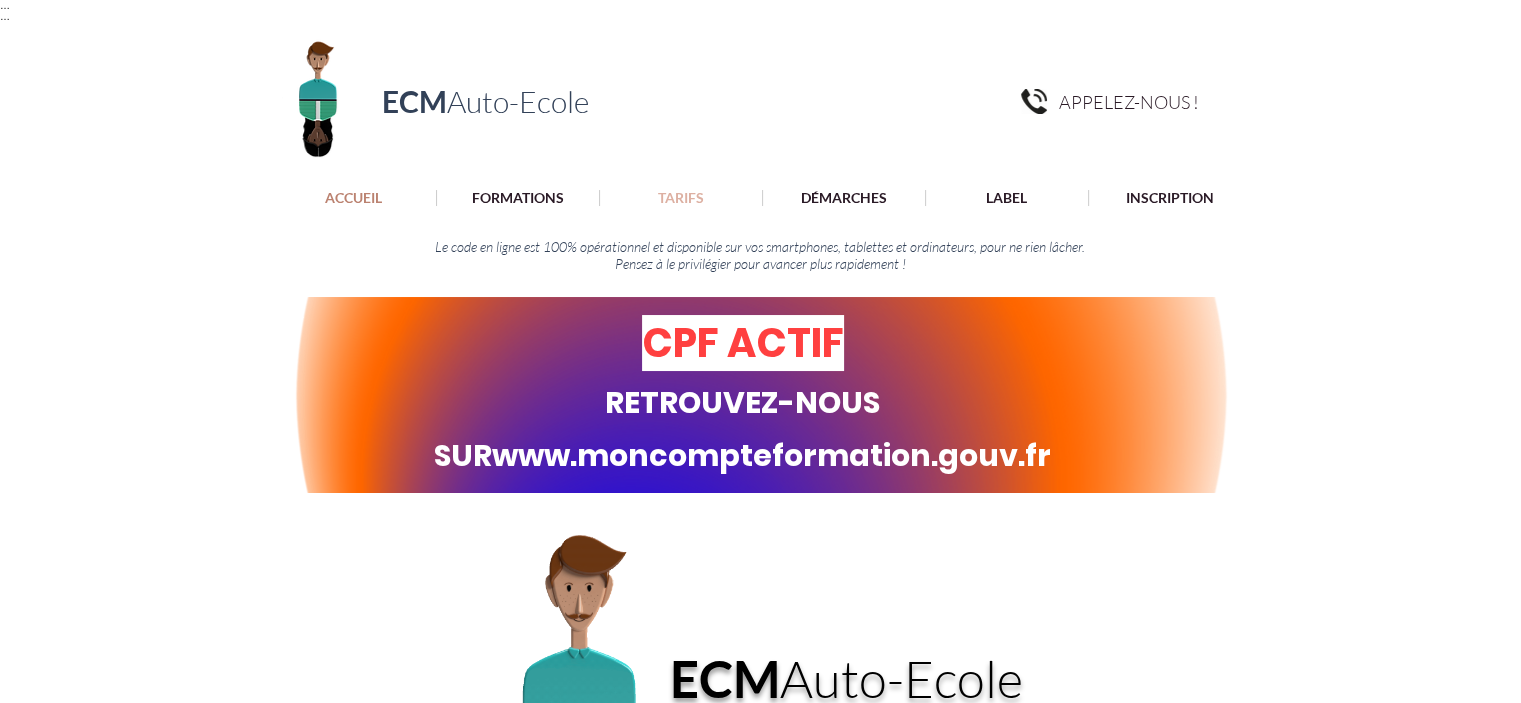click on "TARIFS" at bounding box center [681, 198] 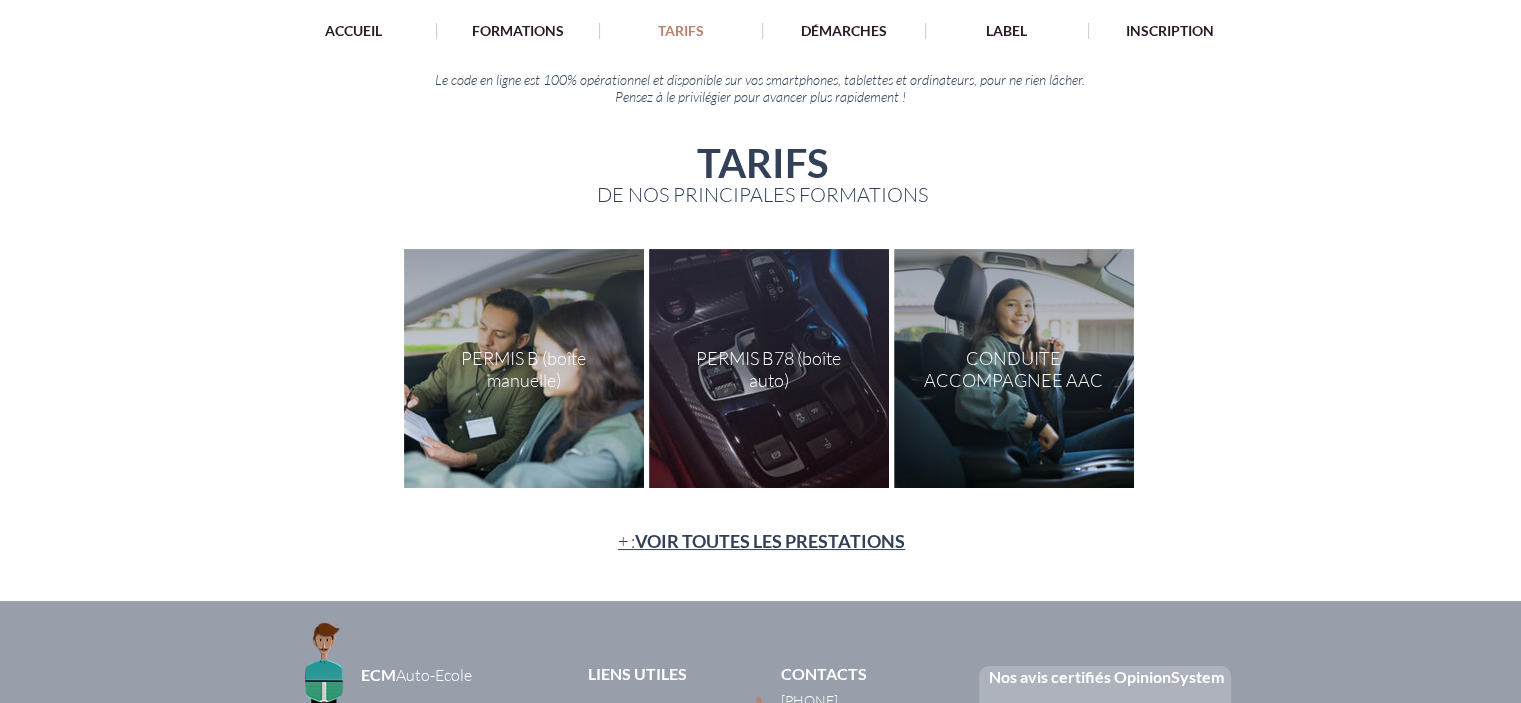 scroll, scrollTop: 200, scrollLeft: 0, axis: vertical 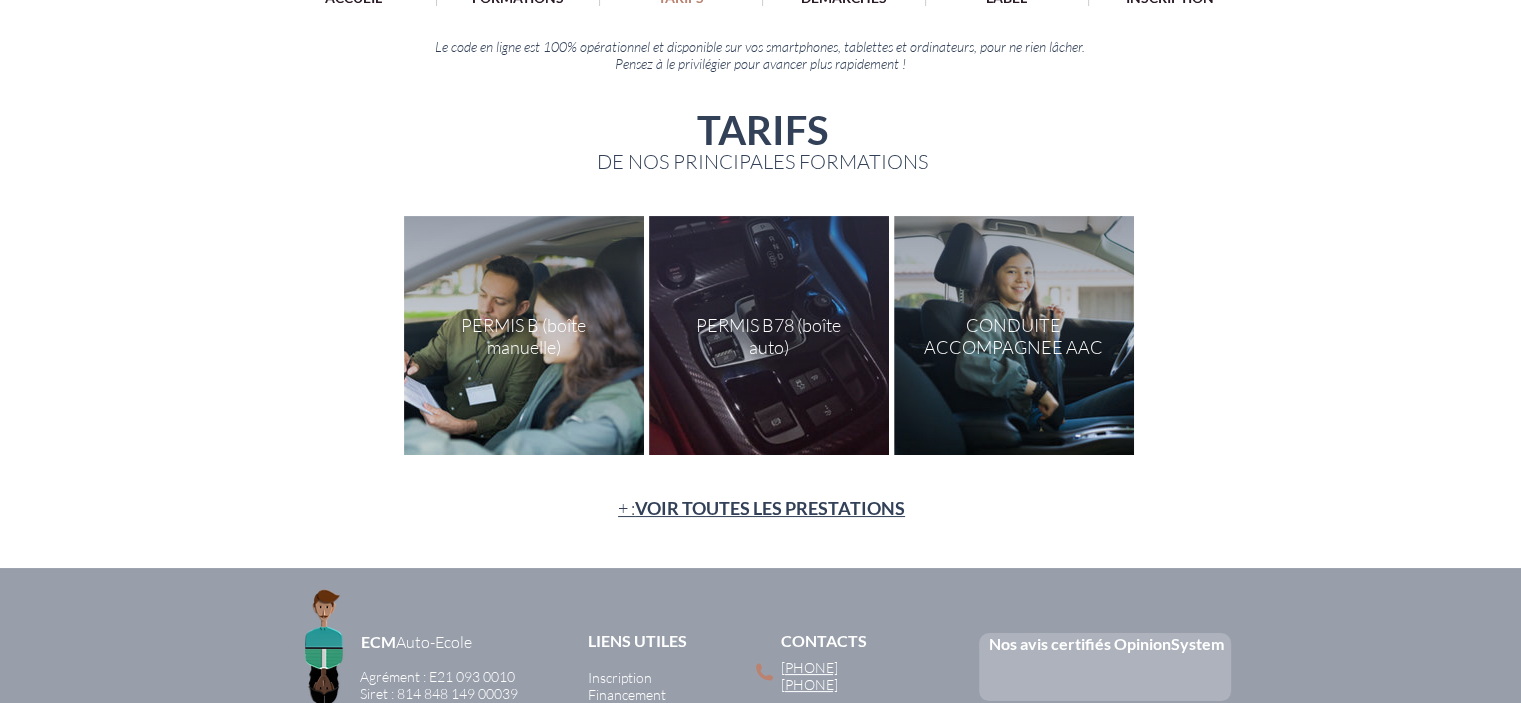 click on "VOIR TOUTES LES PRESTATIONS" at bounding box center (770, 508) 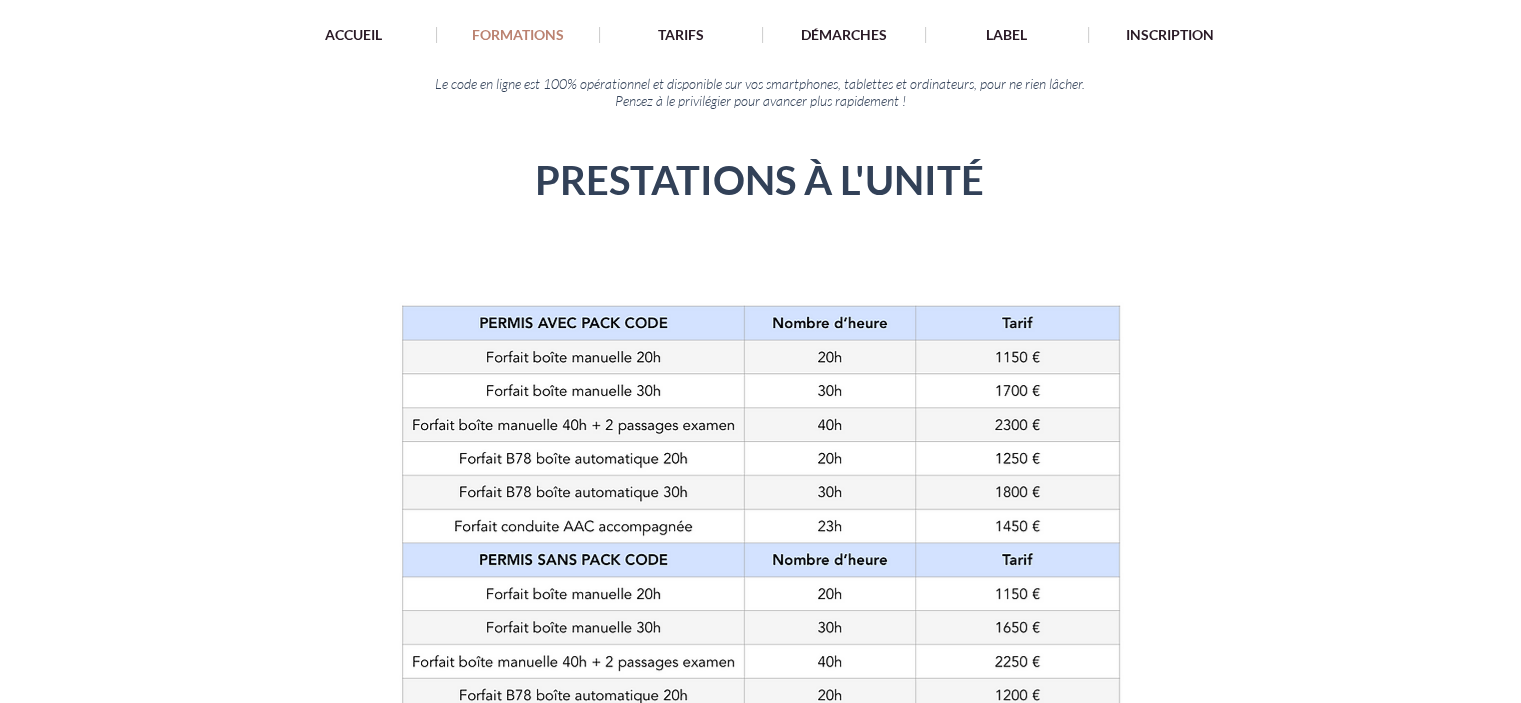scroll, scrollTop: 200, scrollLeft: 0, axis: vertical 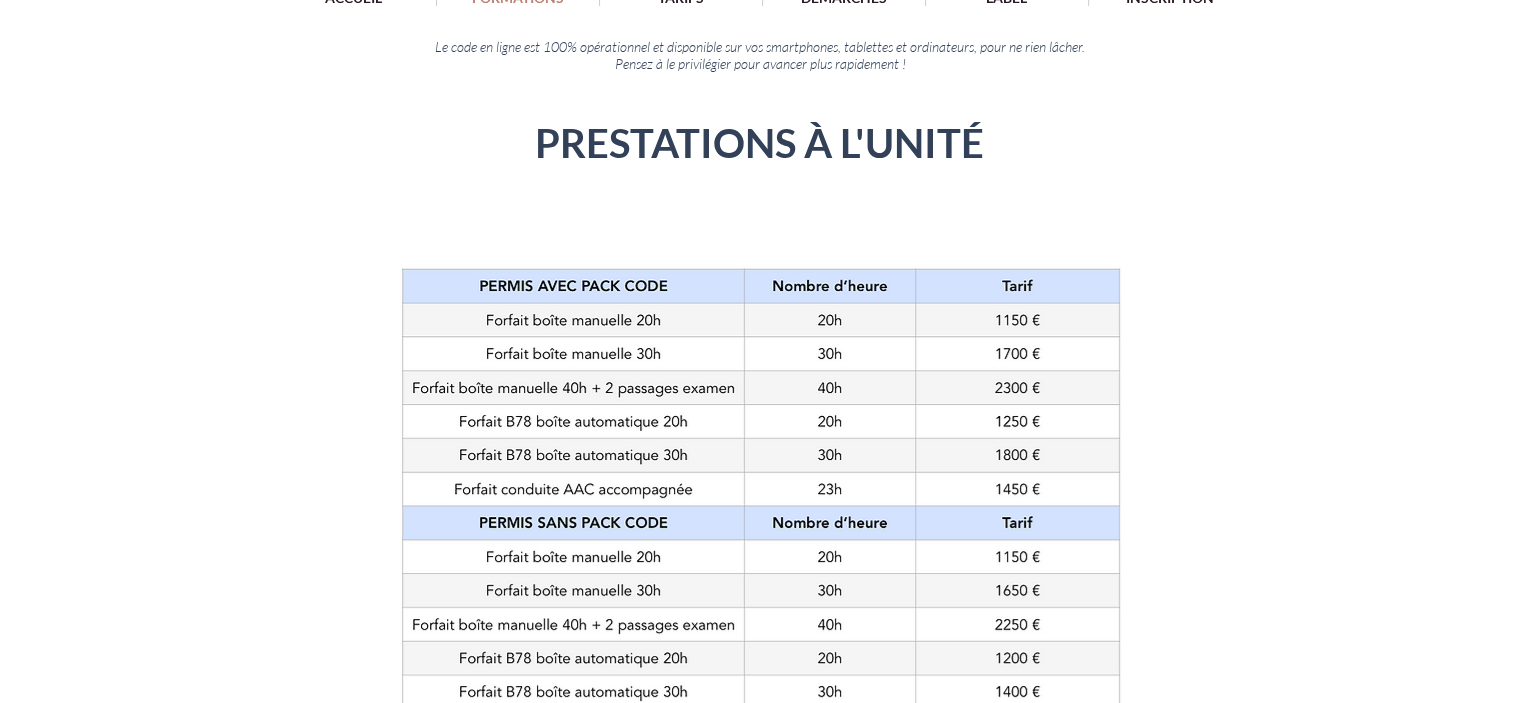 click at bounding box center [760, 764] 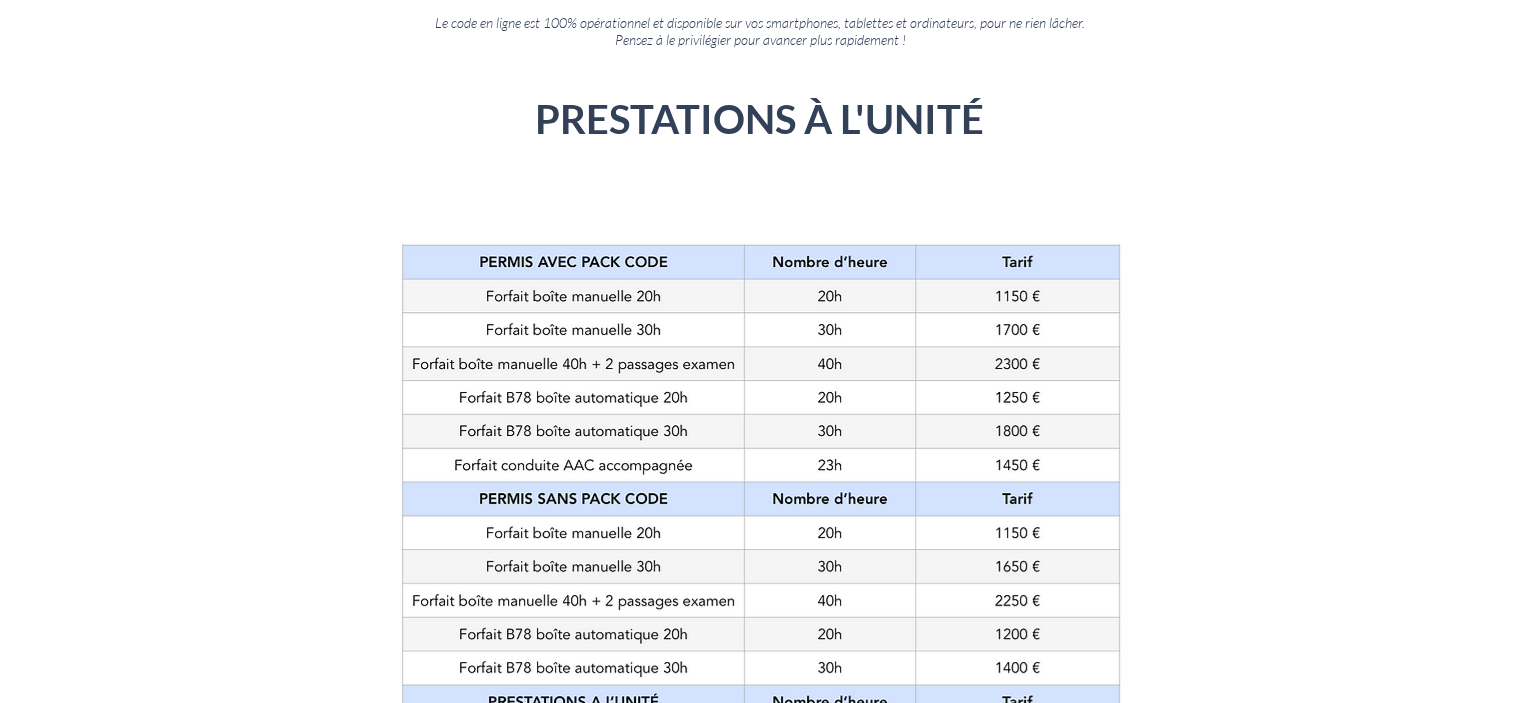scroll, scrollTop: 400, scrollLeft: 0, axis: vertical 